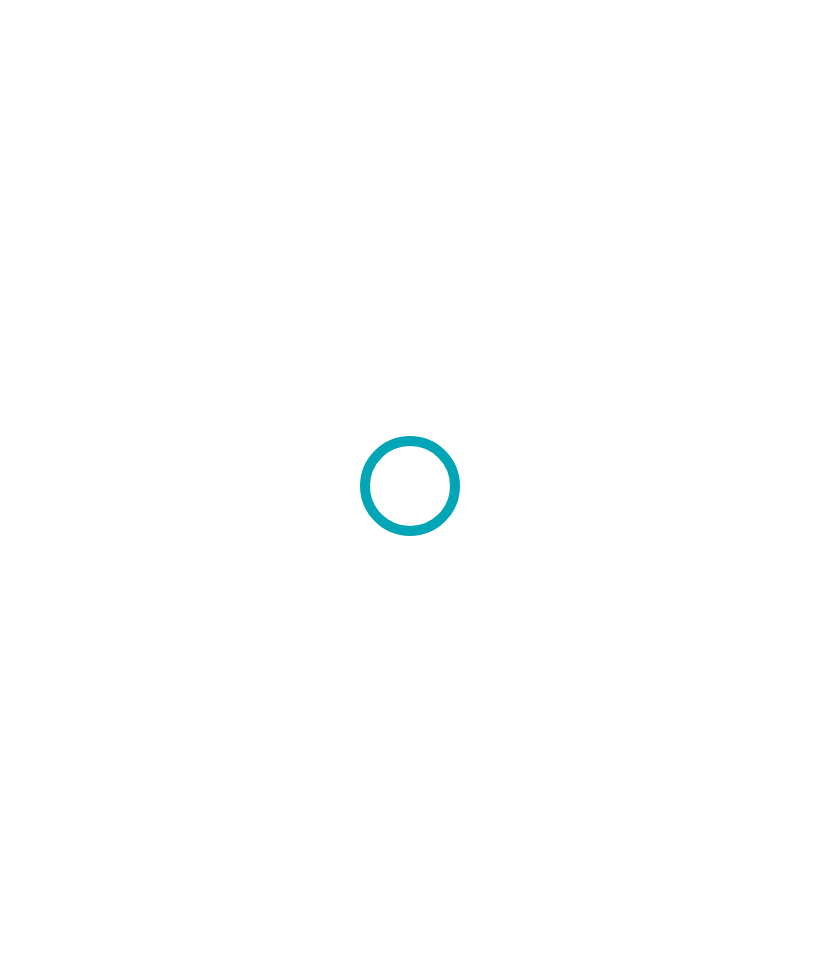 scroll, scrollTop: 0, scrollLeft: 0, axis: both 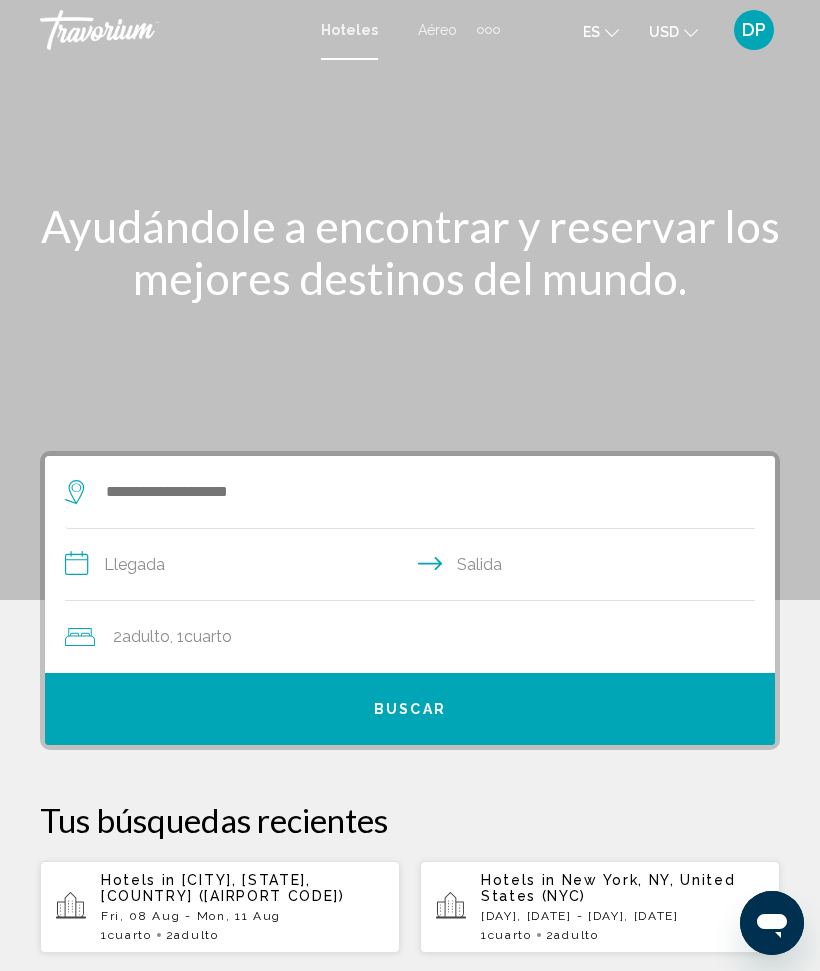 click on "Fri, 08 Aug - Mon, 11 Aug" at bounding box center (242, 916) 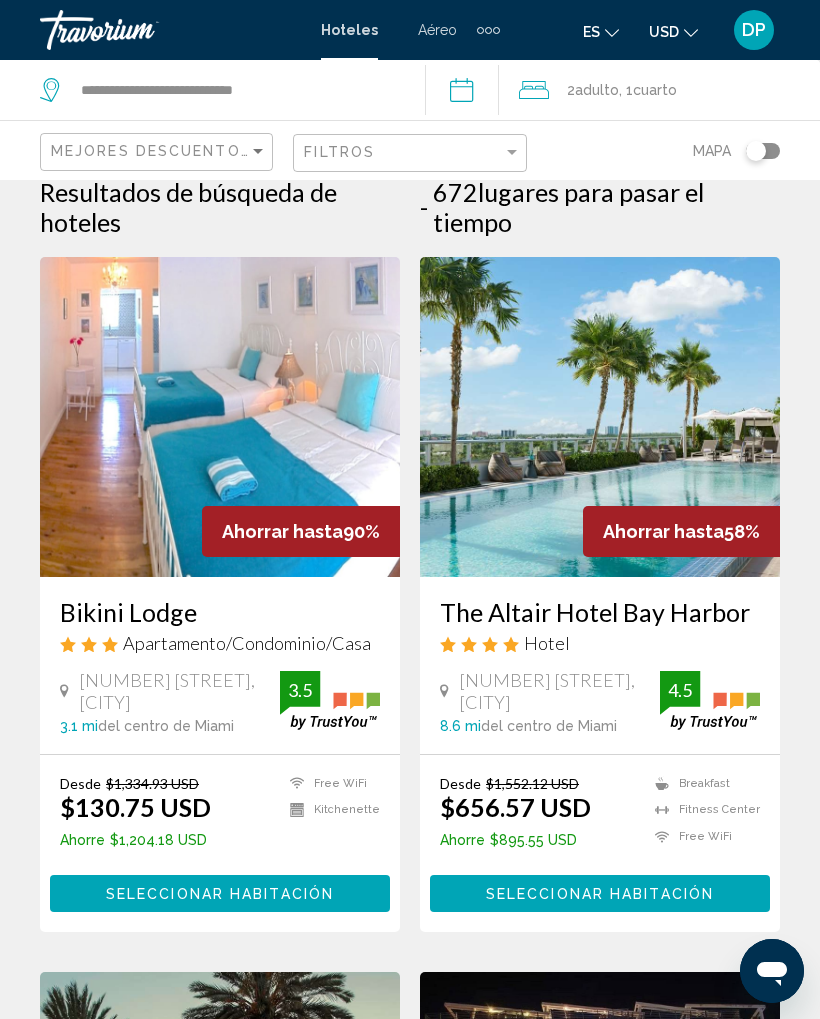 scroll, scrollTop: 0, scrollLeft: 0, axis: both 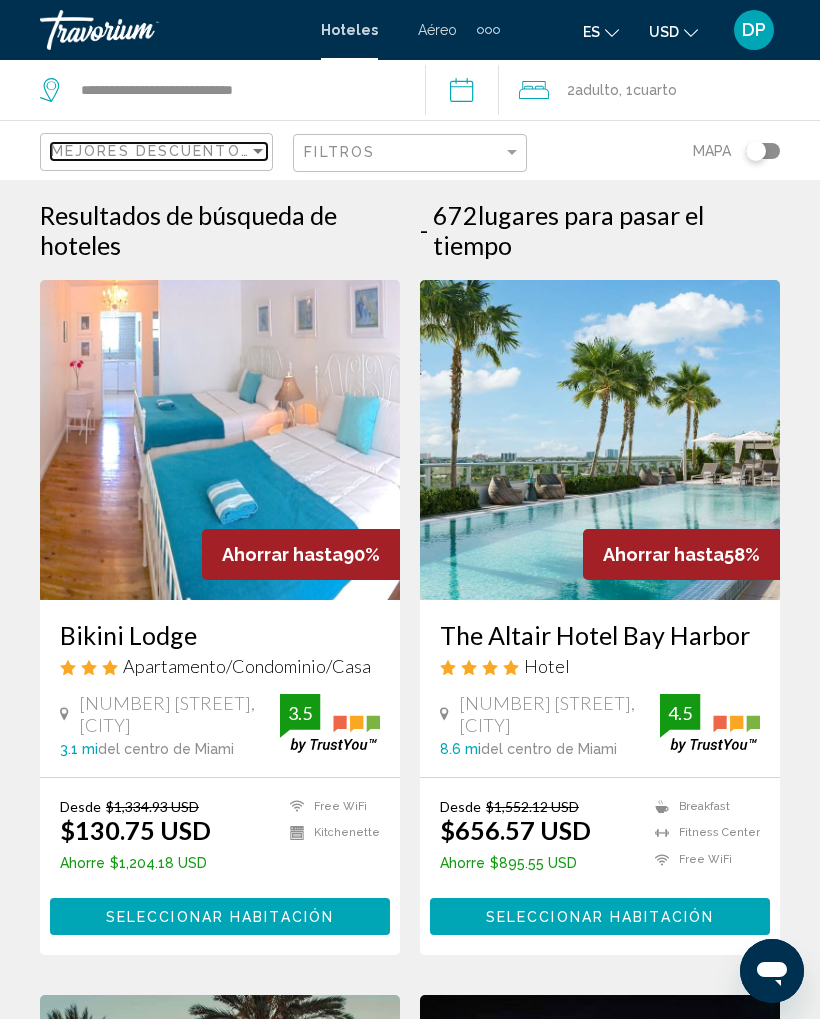 click on "Mejores descuentos" at bounding box center [151, 151] 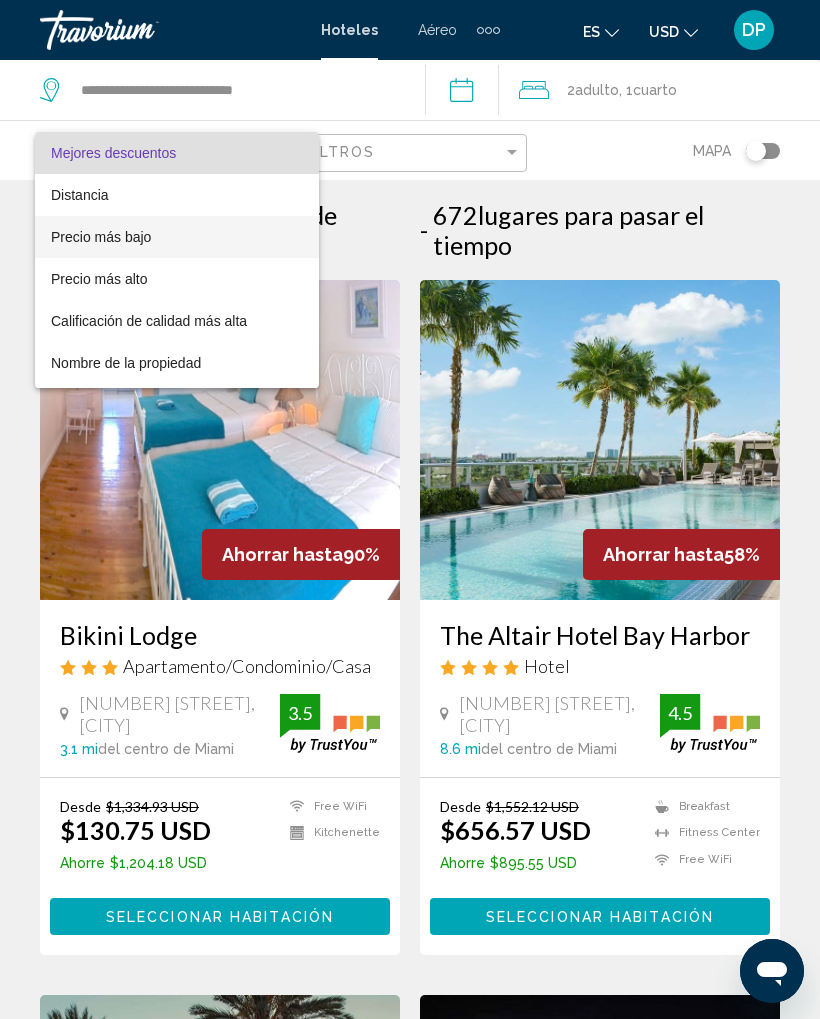 click on "Precio más bajo" at bounding box center [101, 237] 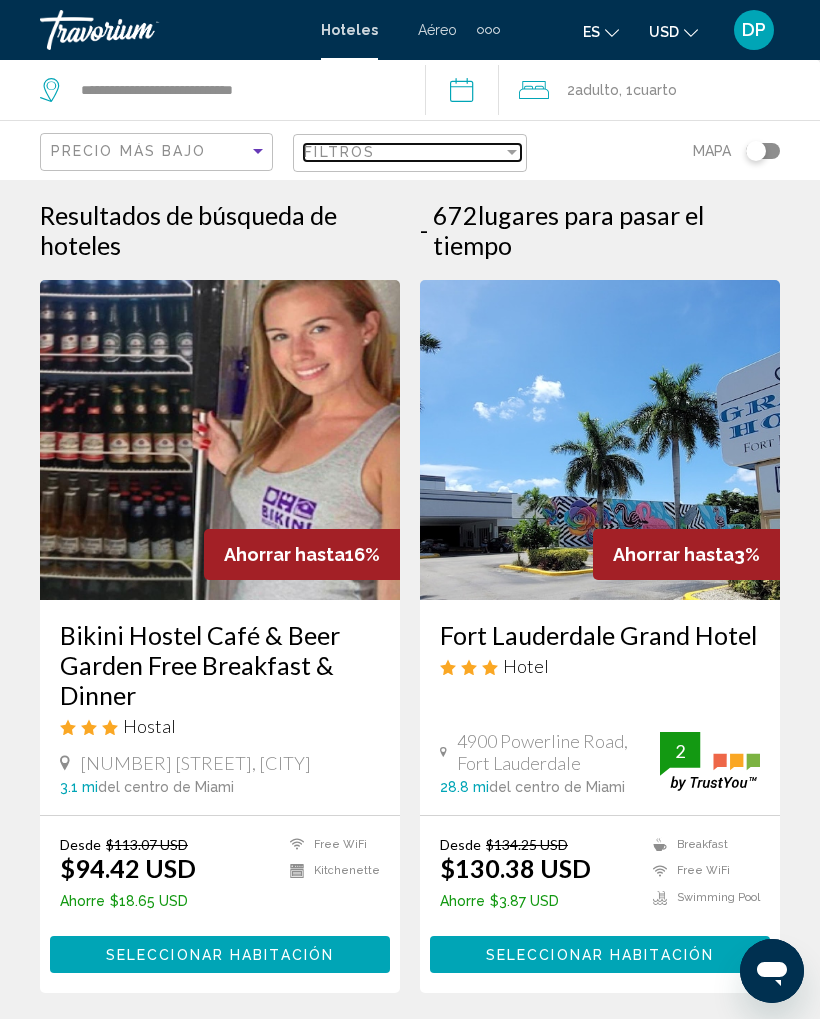 click on "Filtros" at bounding box center (403, 152) 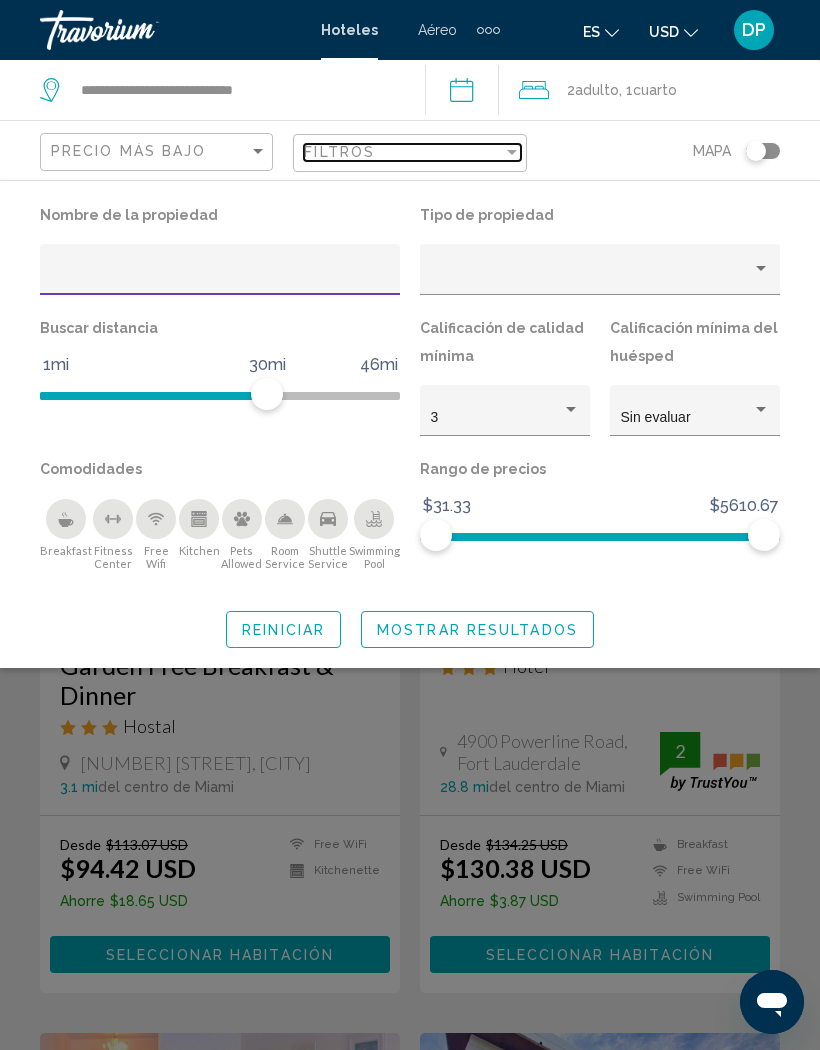 click on "Filtros" at bounding box center (403, 152) 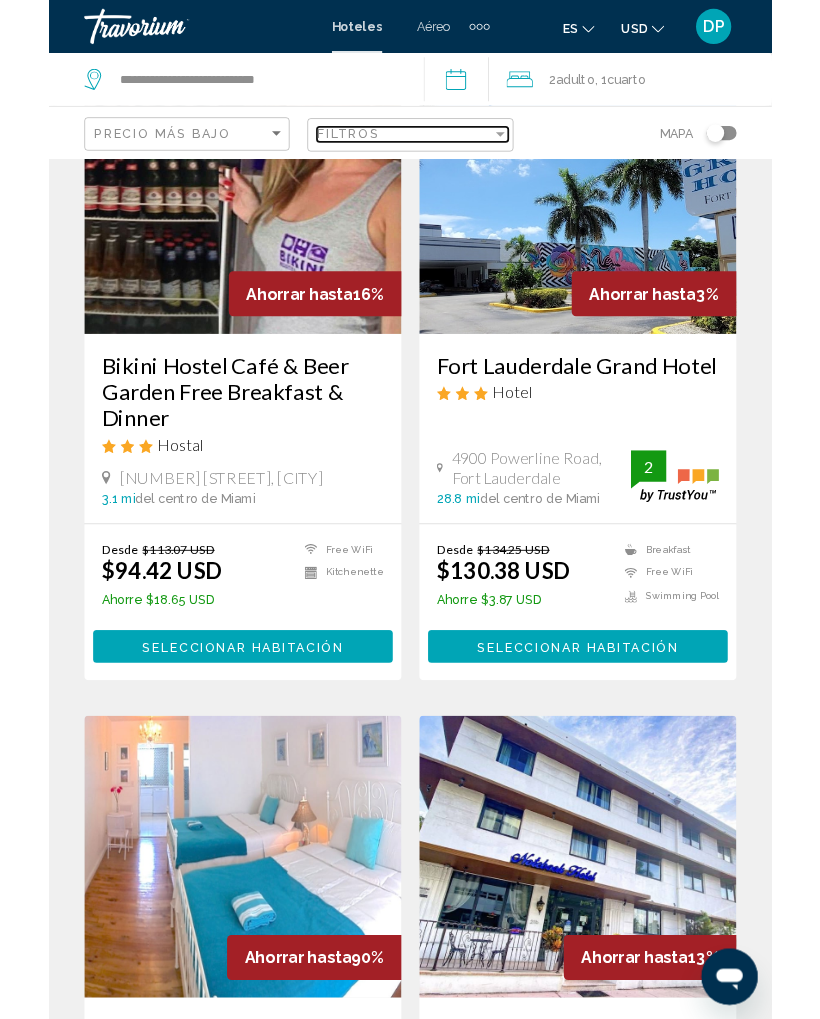 scroll, scrollTop: 213, scrollLeft: 0, axis: vertical 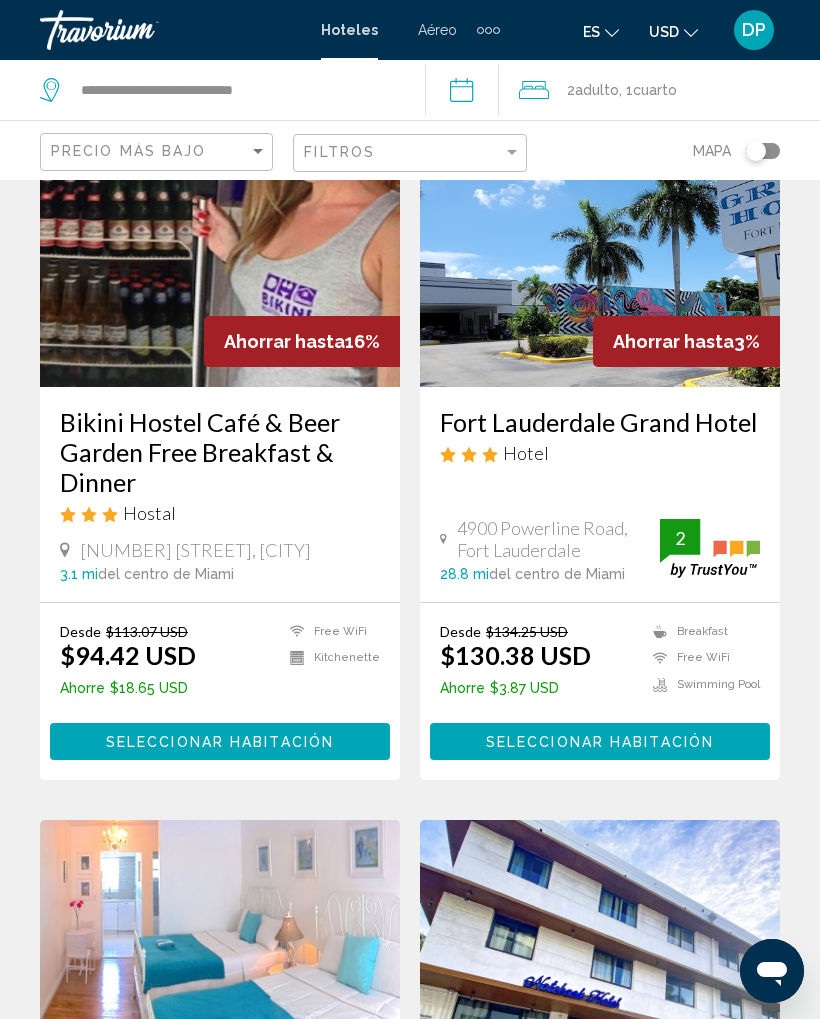 click at bounding box center (600, 227) 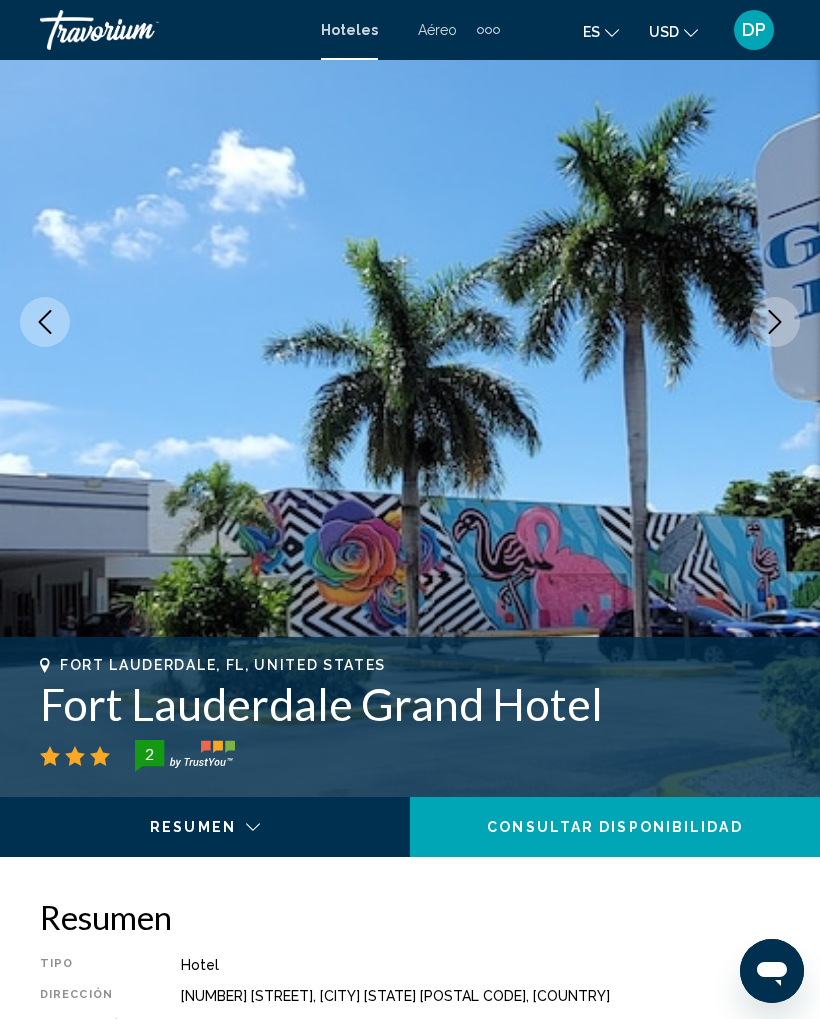 scroll, scrollTop: 0, scrollLeft: 0, axis: both 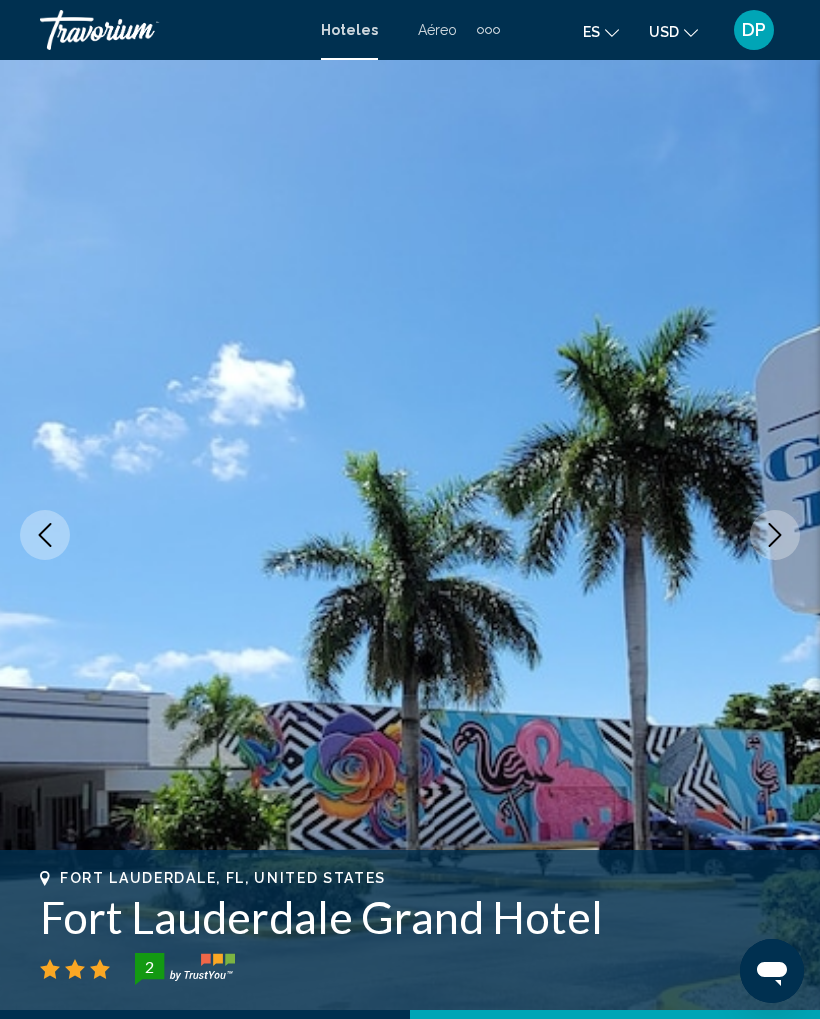 click at bounding box center (775, 535) 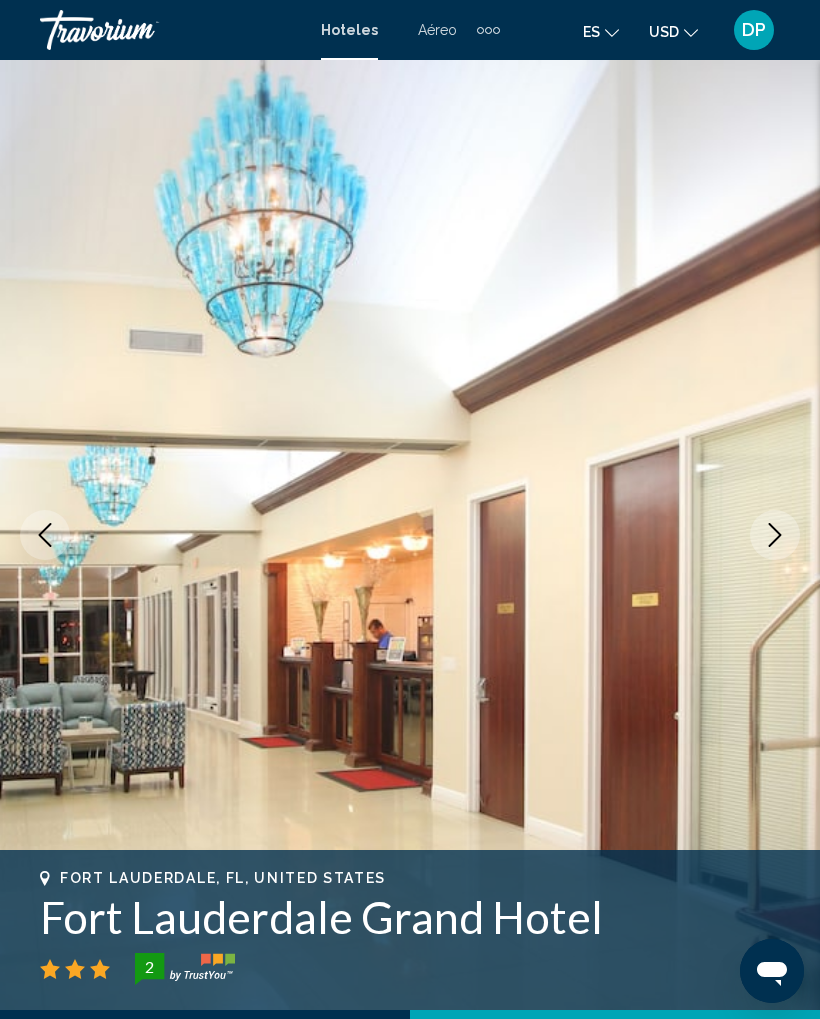 click at bounding box center [775, 535] 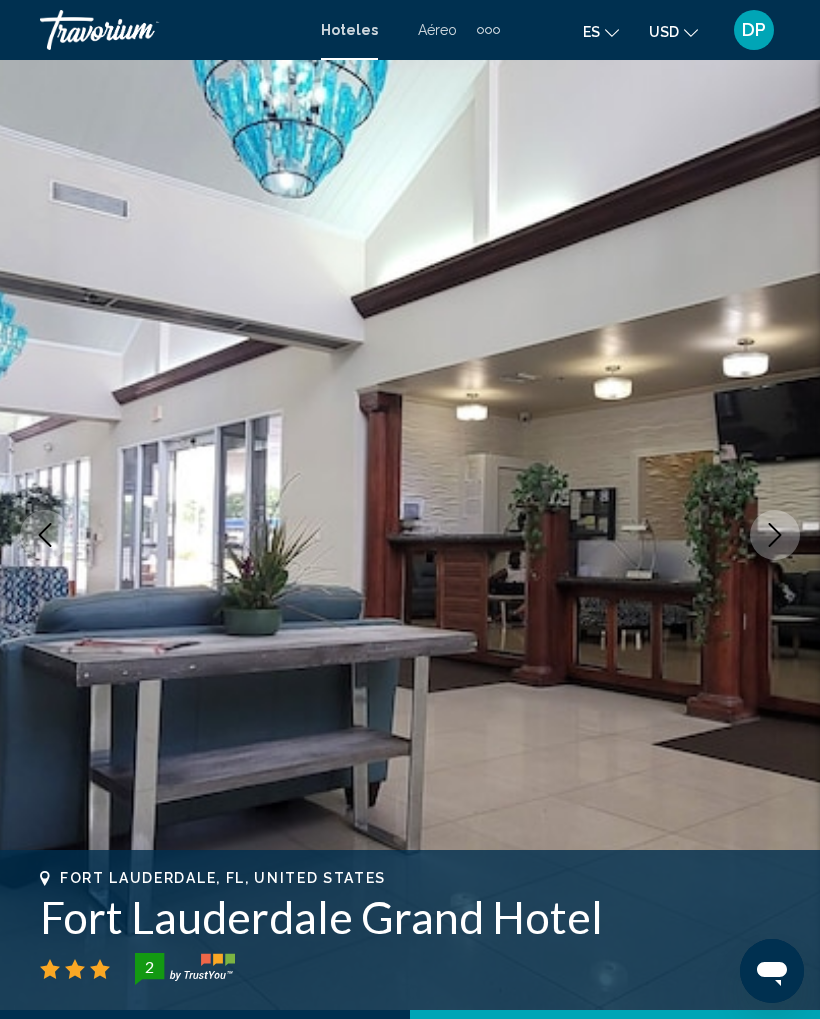 click 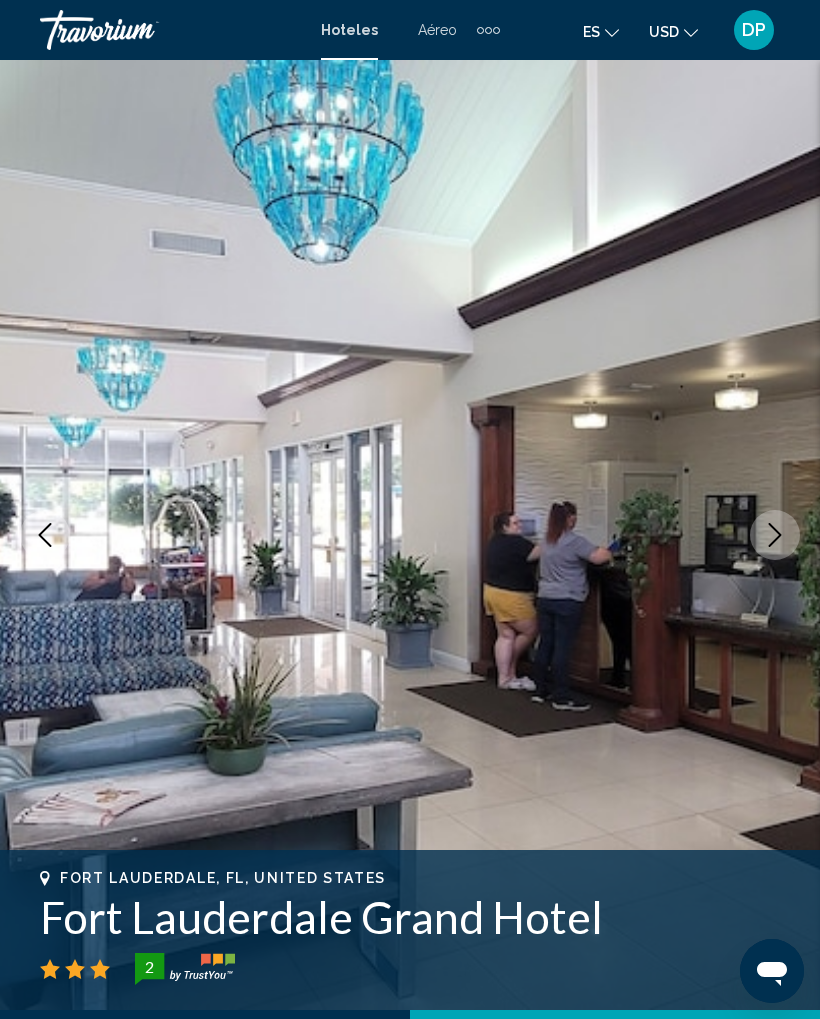 click at bounding box center (775, 535) 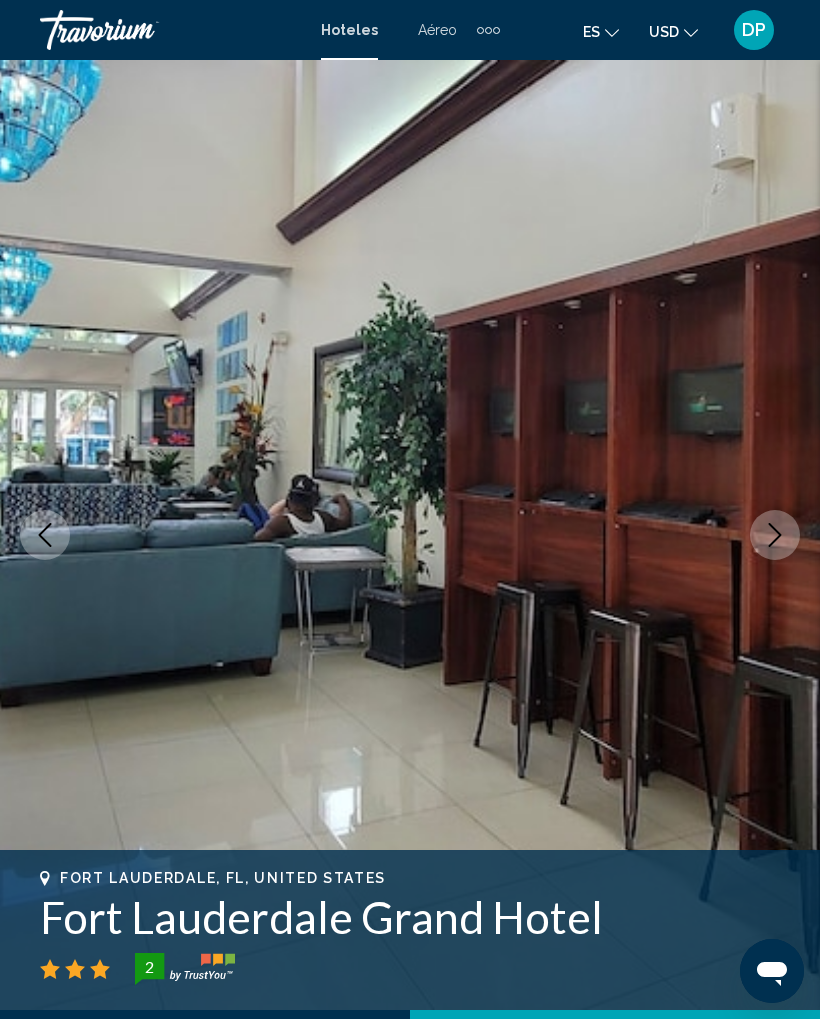 click 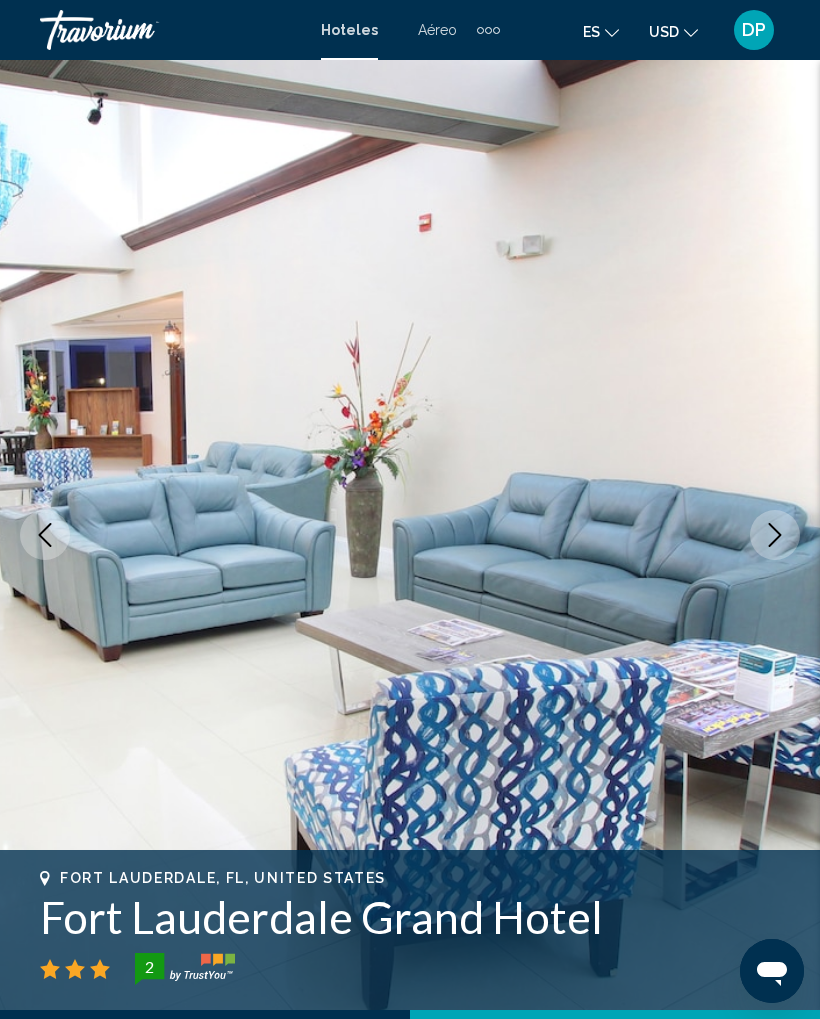 click 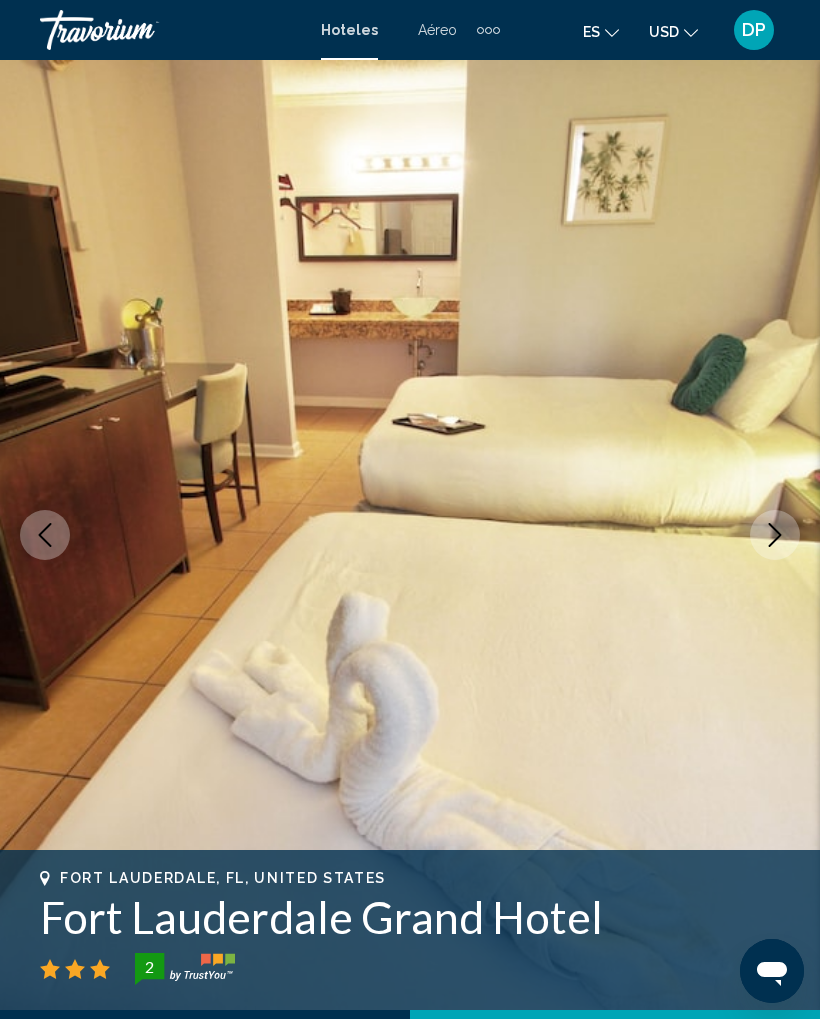 click 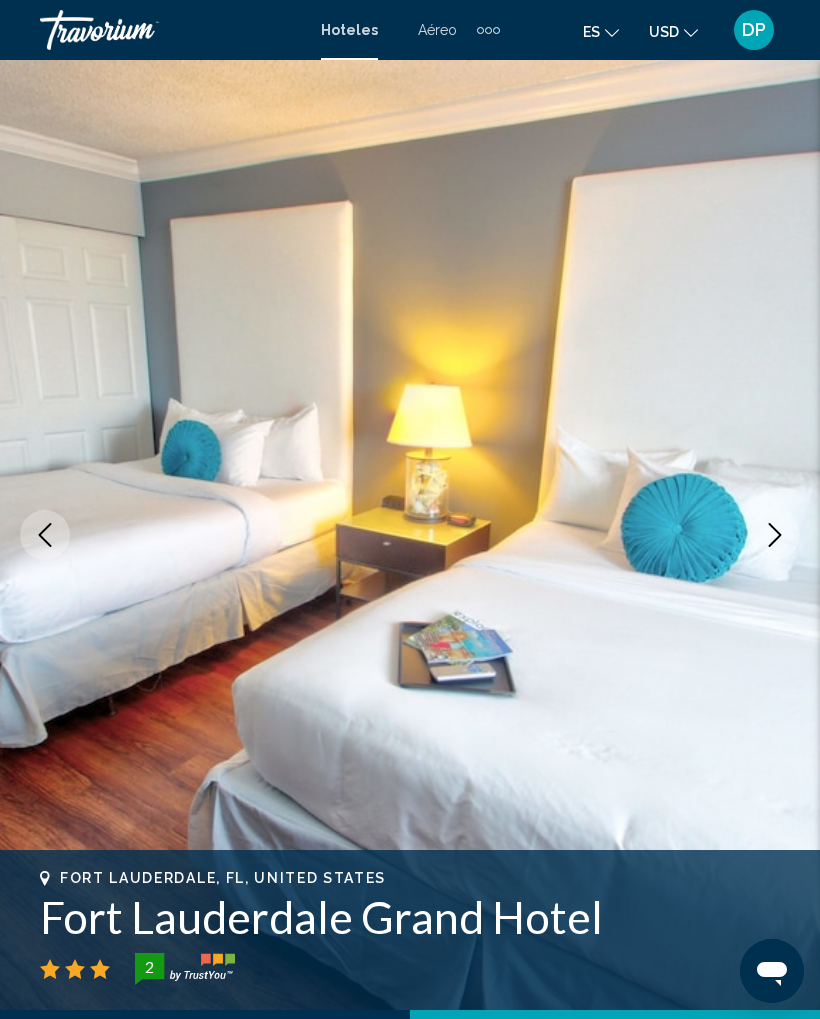 click 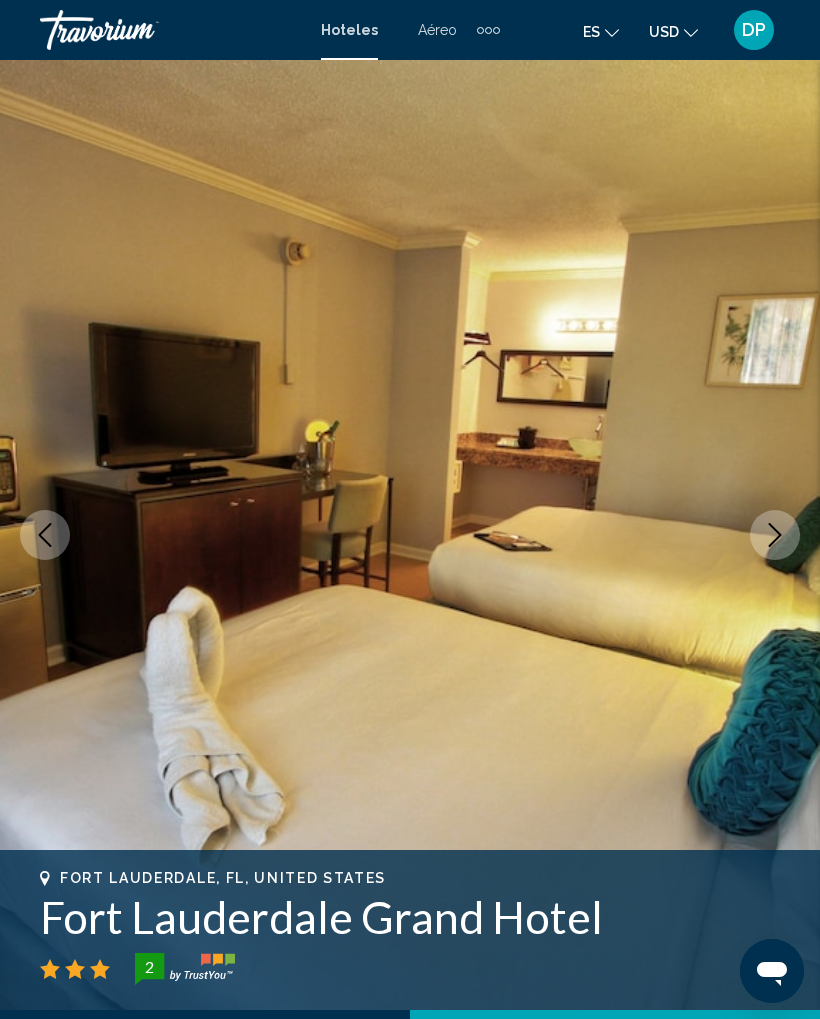 click 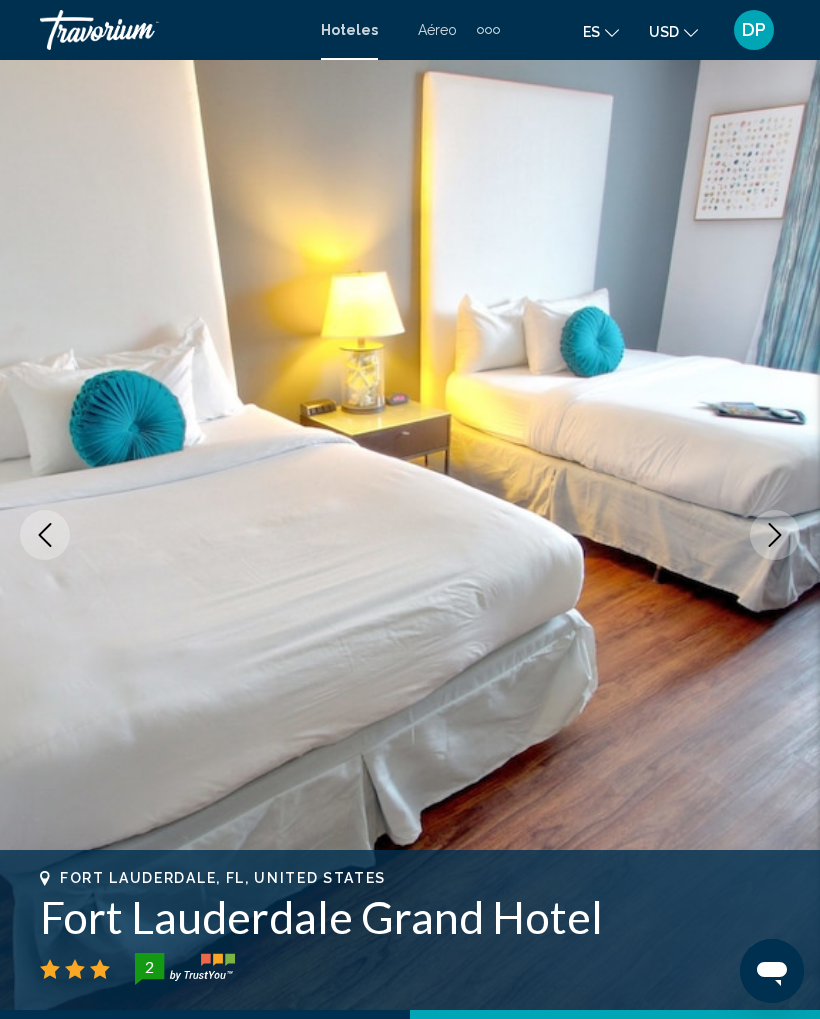 click 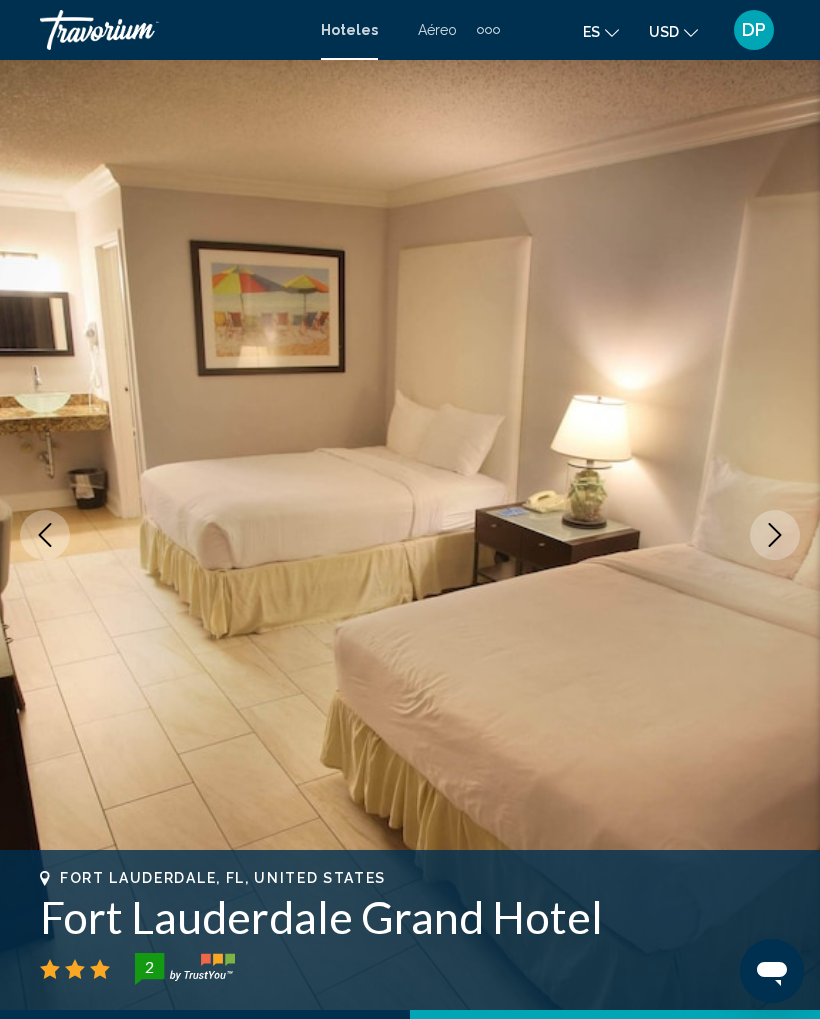click 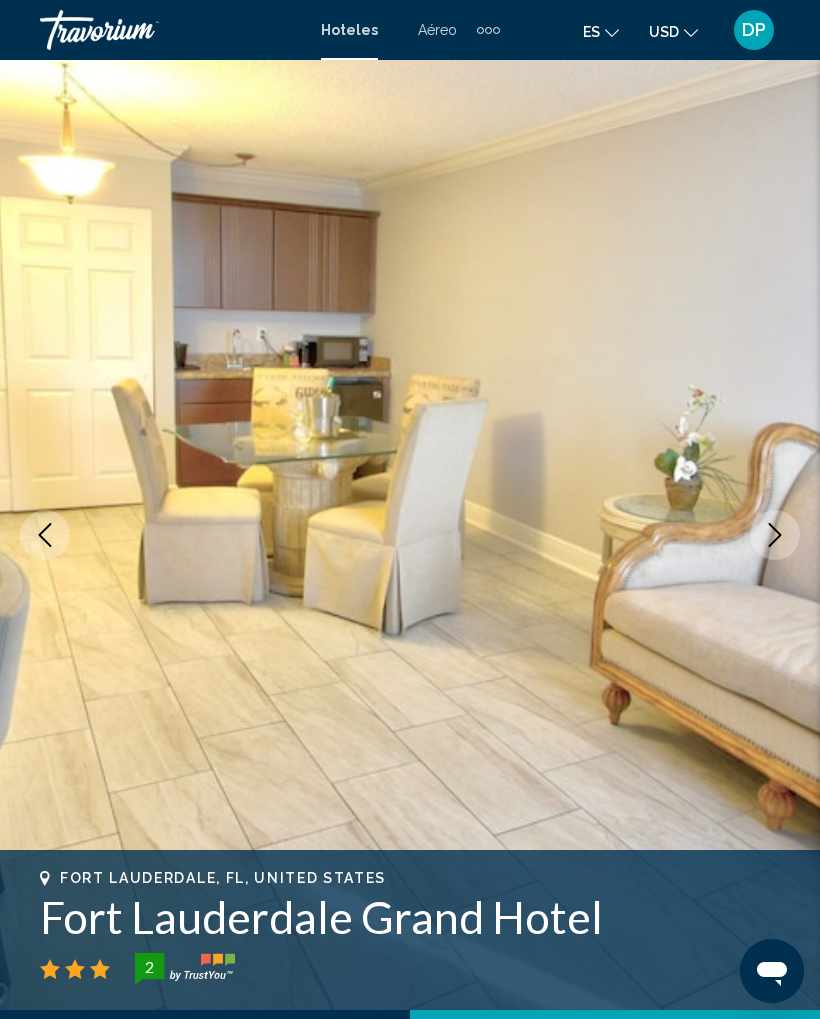 click at bounding box center [775, 535] 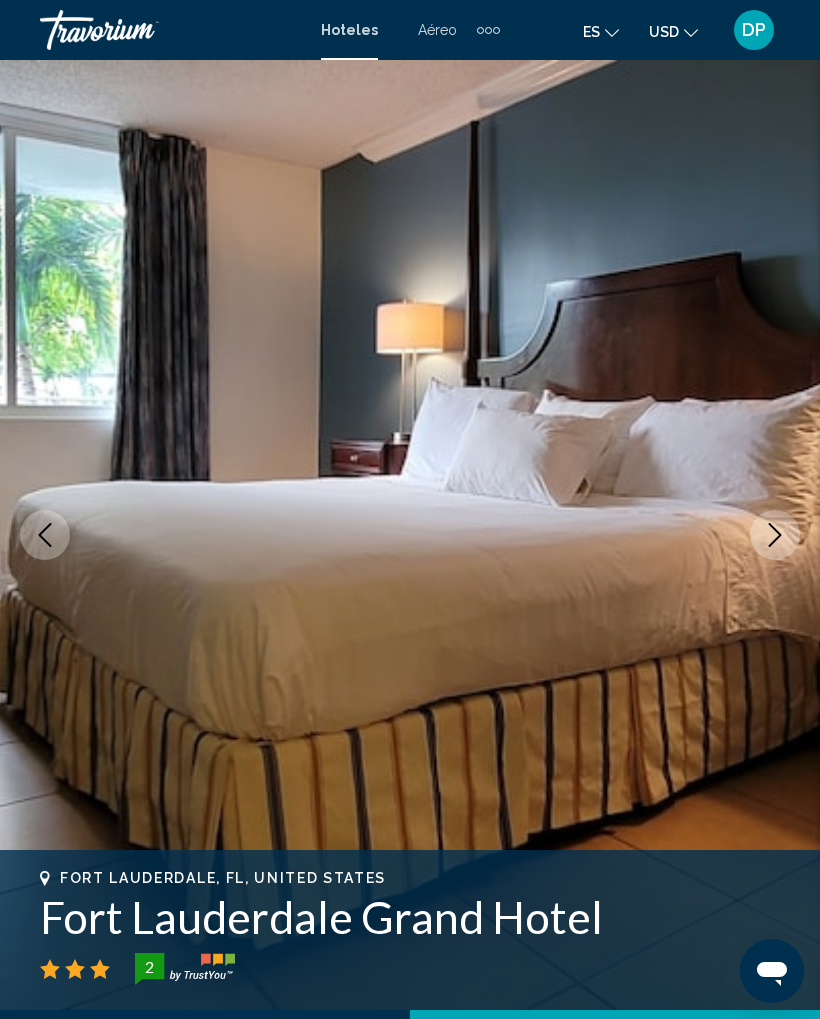 click 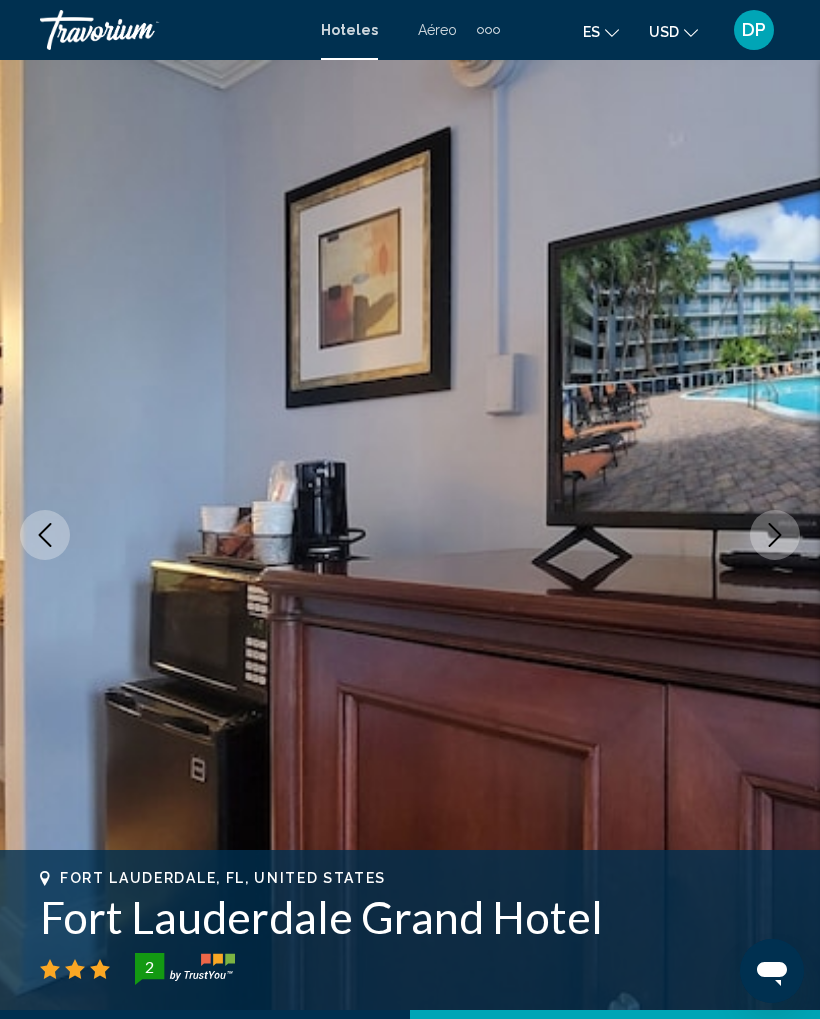 click 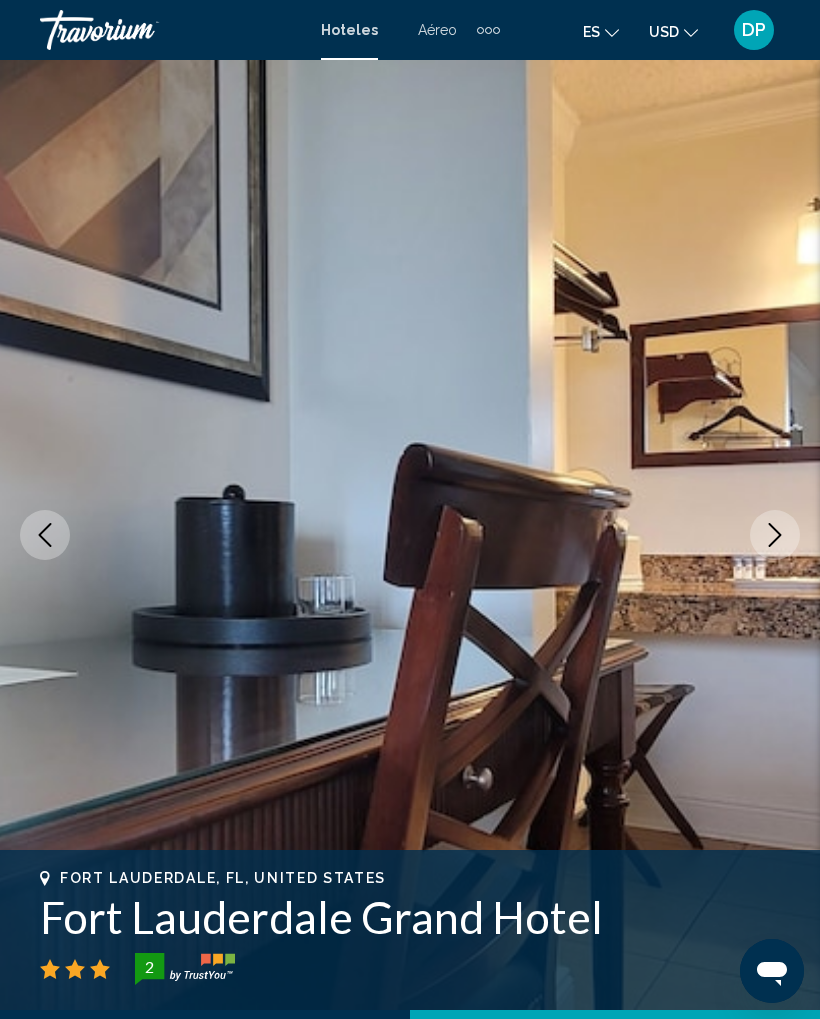 click 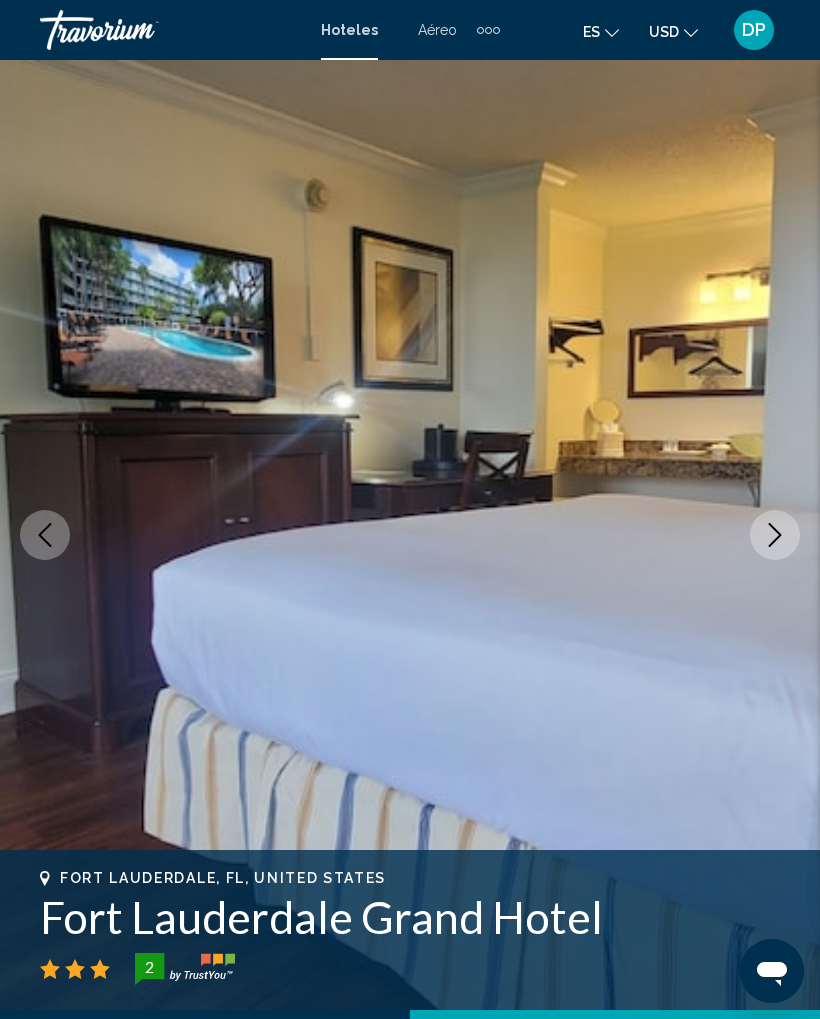 click at bounding box center [775, 535] 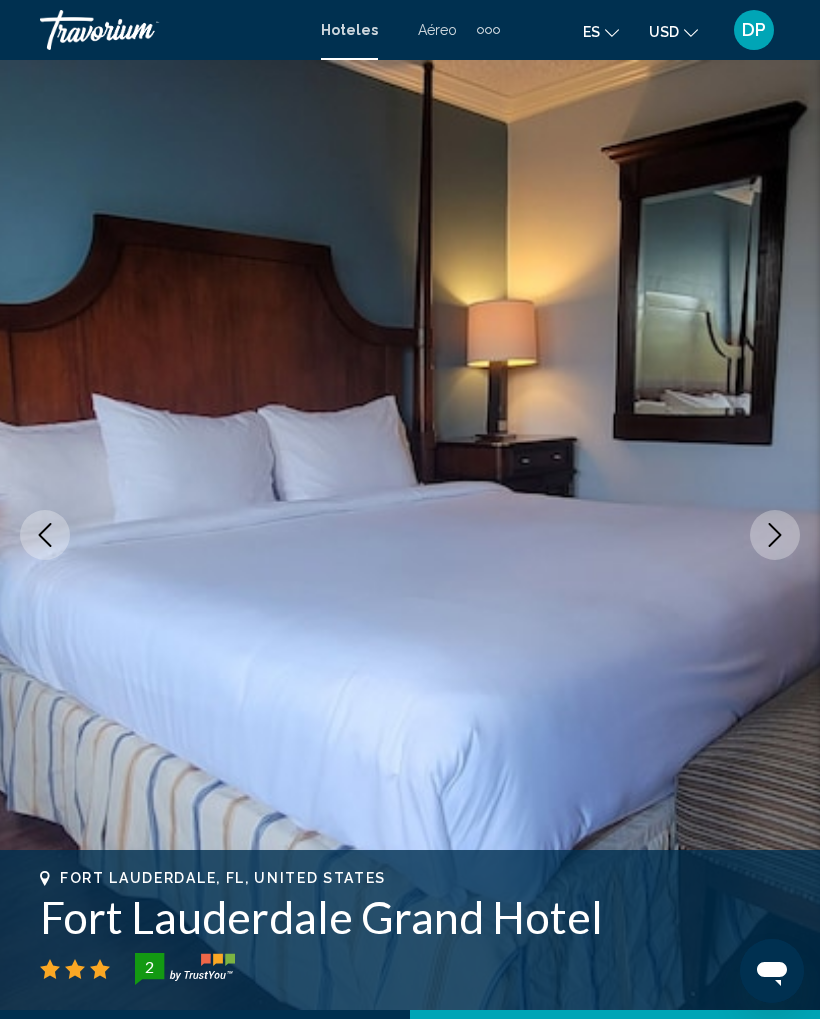 click at bounding box center (775, 535) 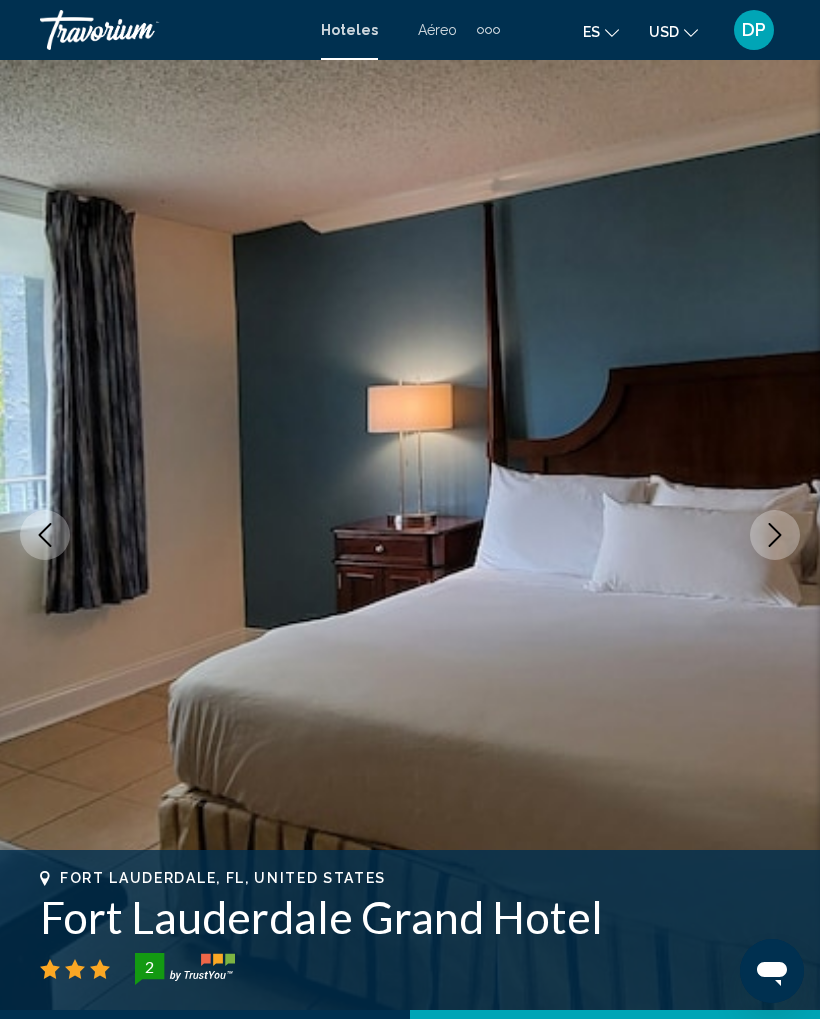 click 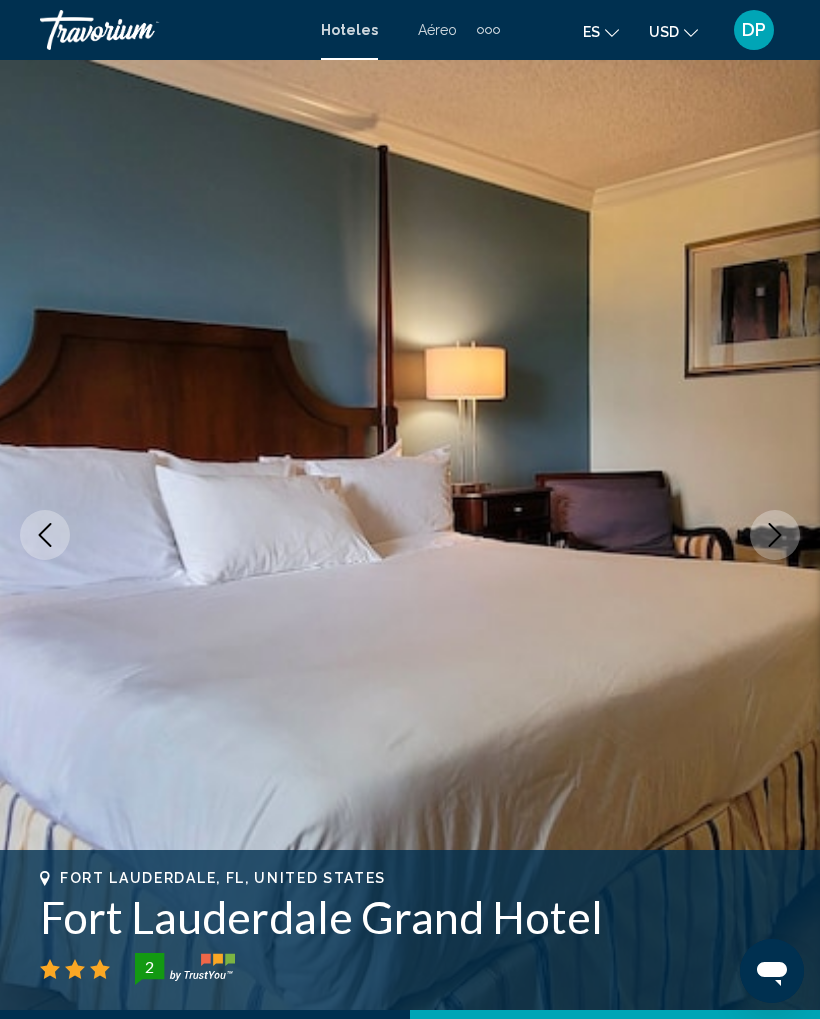 click 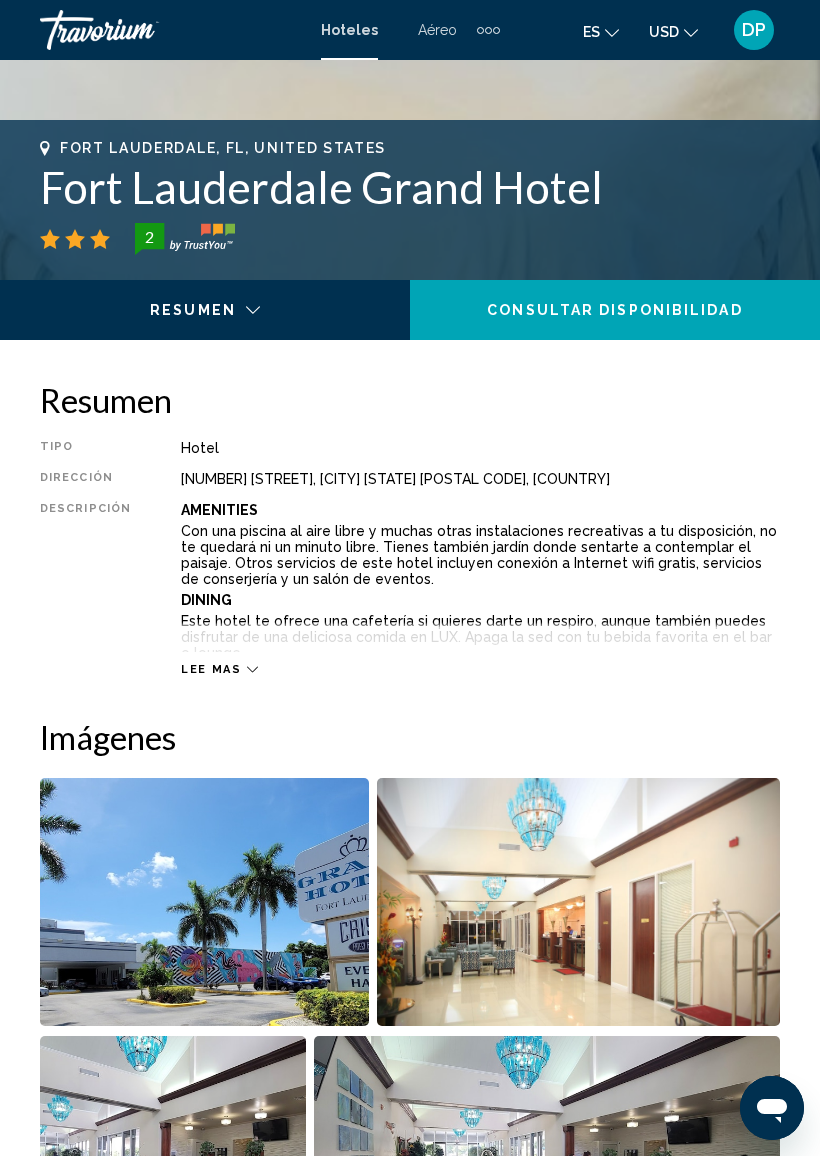 scroll, scrollTop: 701, scrollLeft: 0, axis: vertical 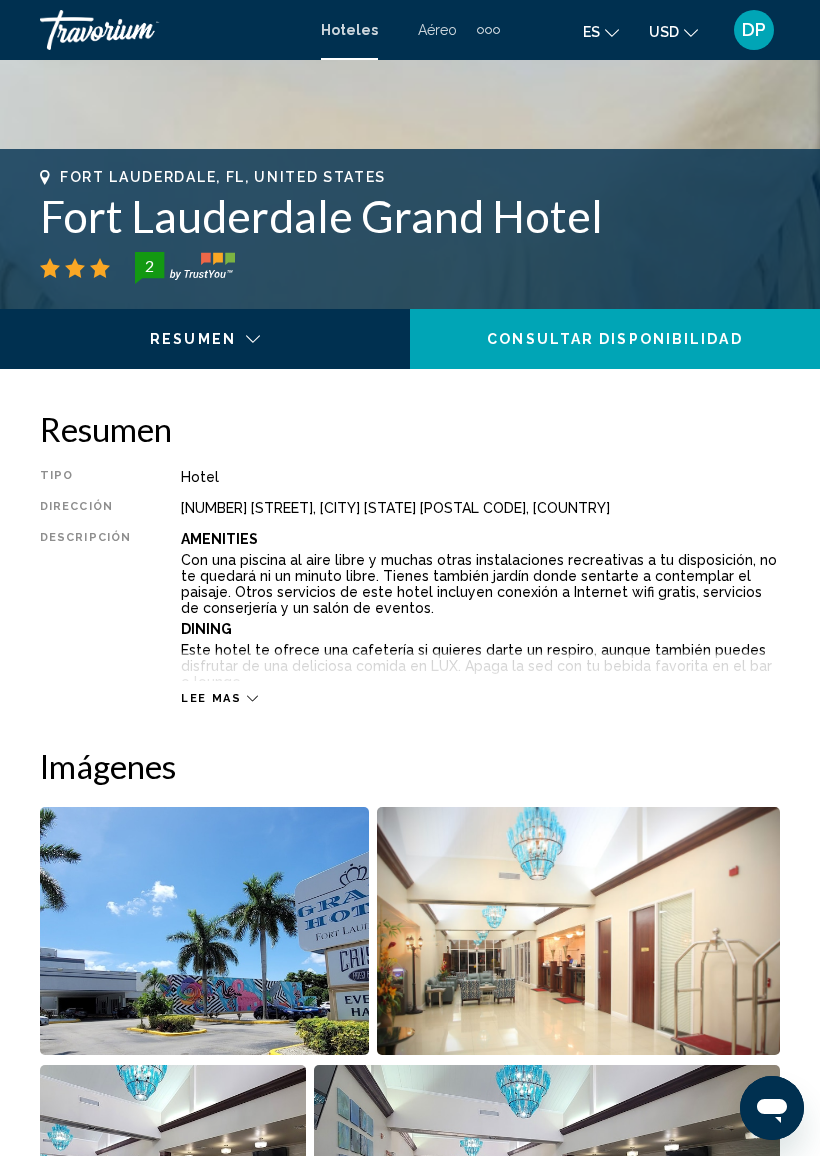 click on "Dining" at bounding box center (480, 629) 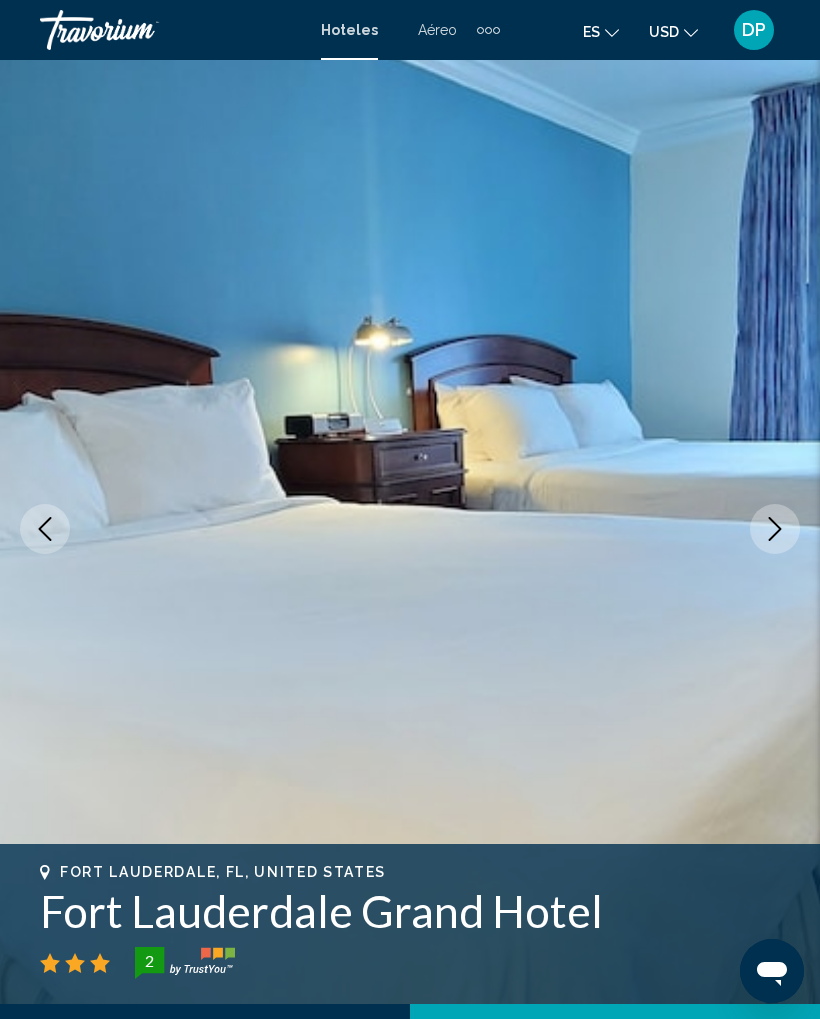 scroll, scrollTop: 0, scrollLeft: 0, axis: both 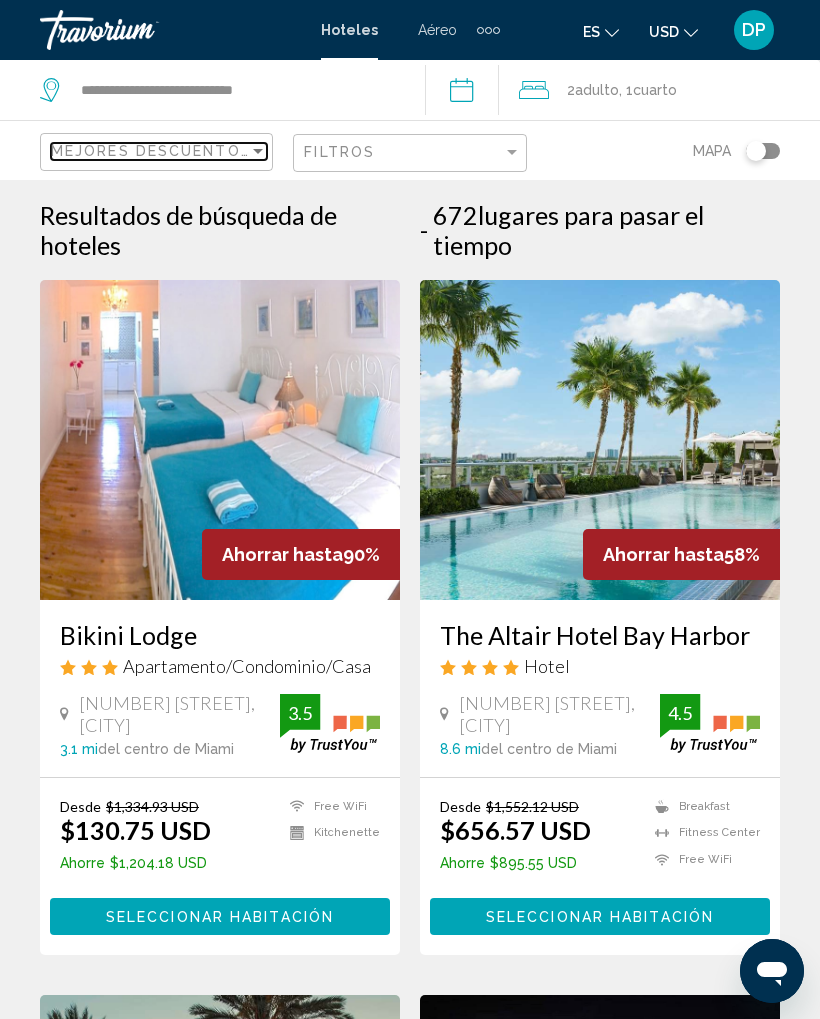 click at bounding box center (258, 151) 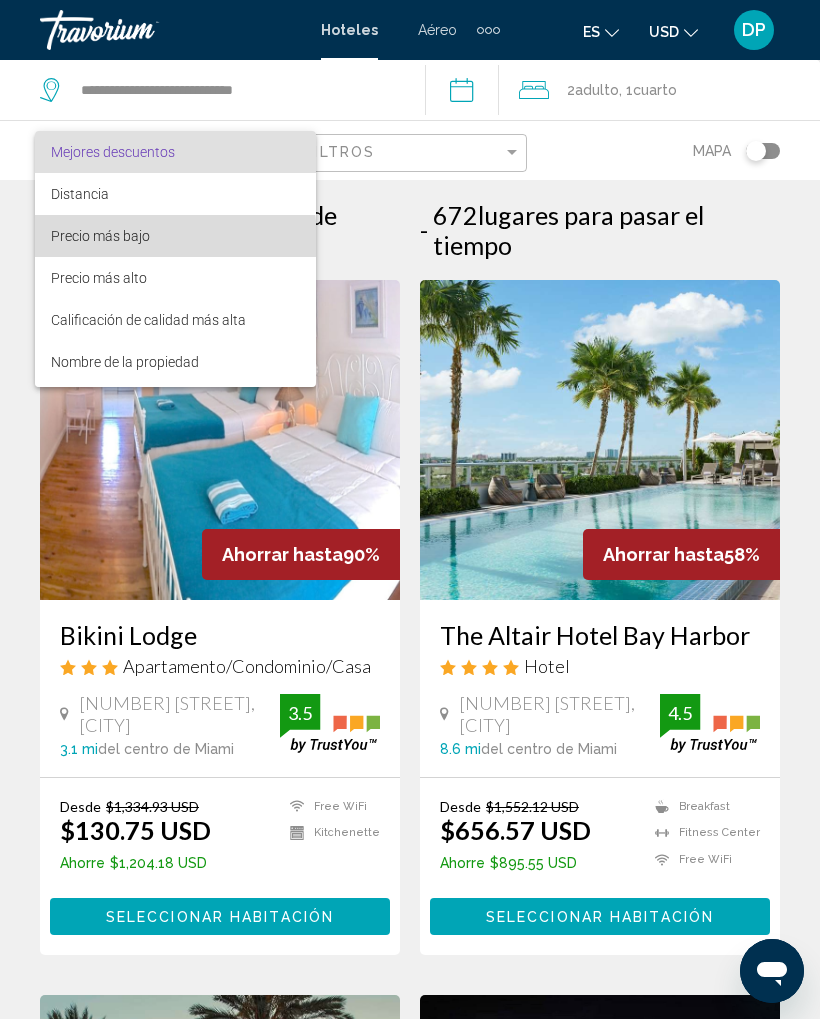 click on "Precio más bajo" at bounding box center [100, 236] 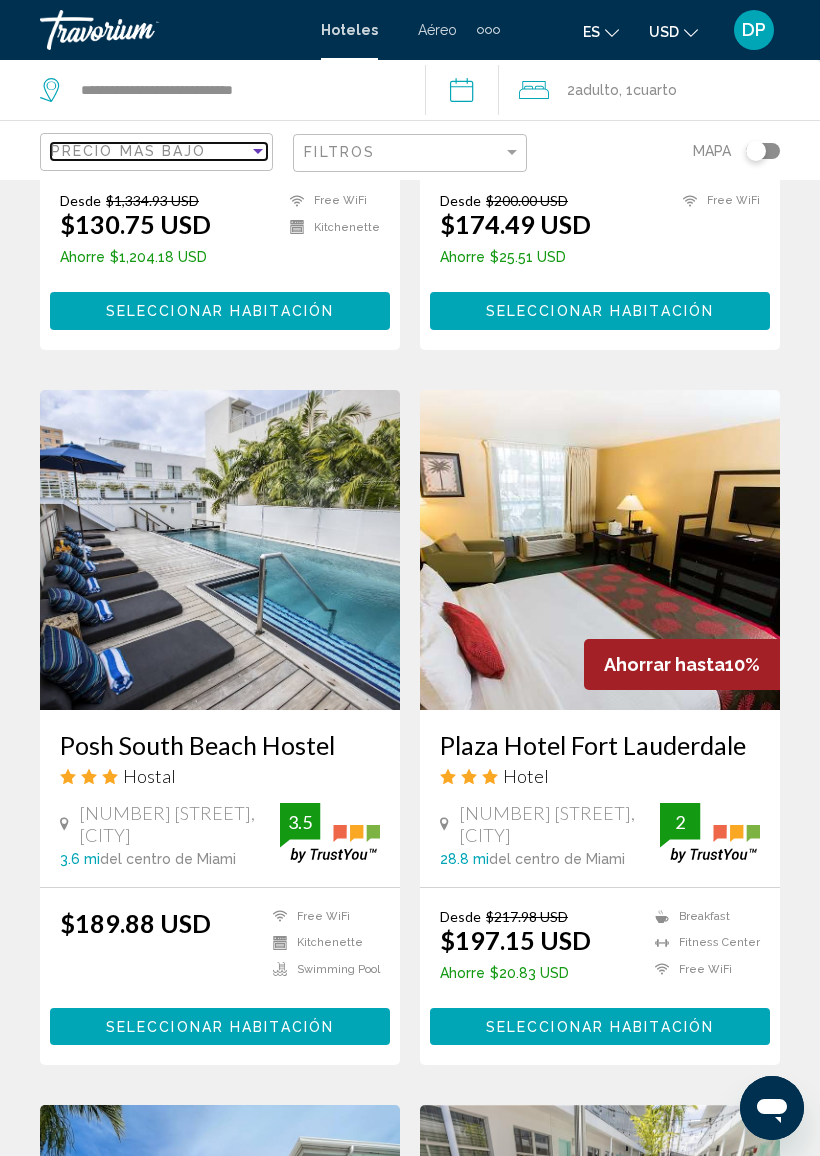 scroll, scrollTop: 1358, scrollLeft: 0, axis: vertical 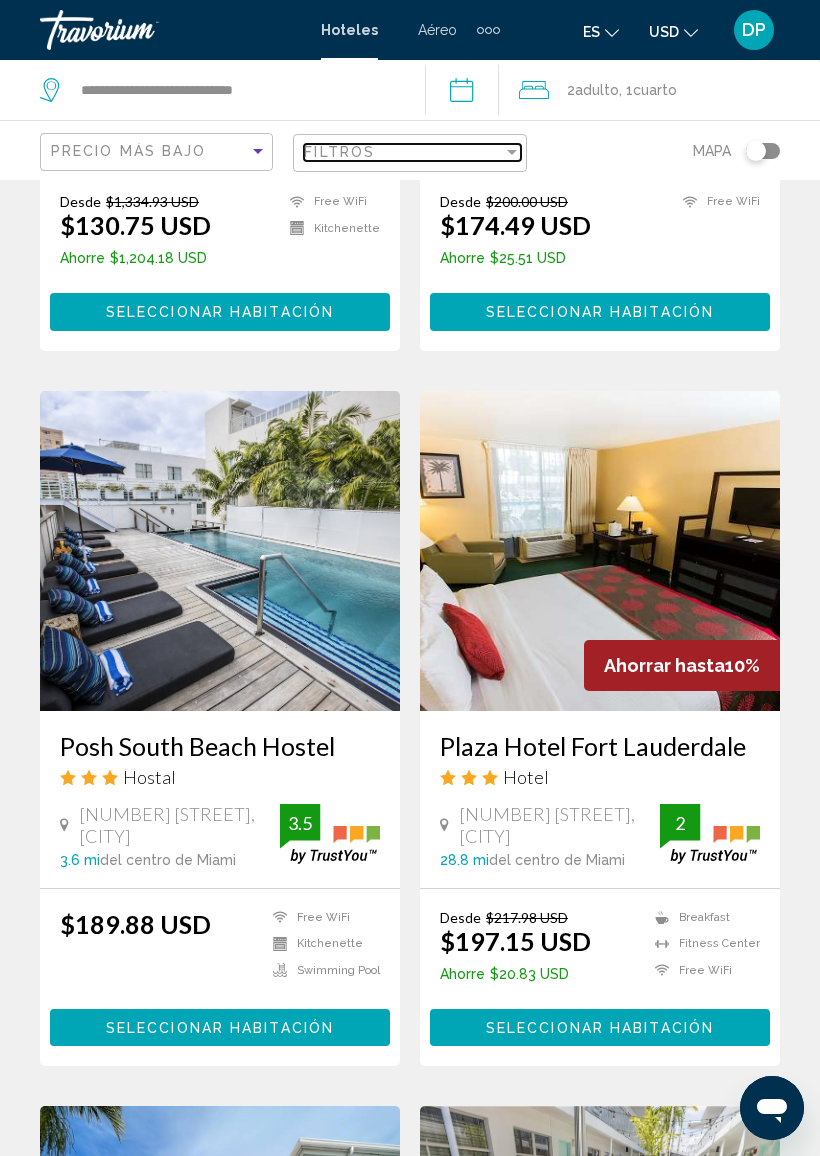click on "Filtros" at bounding box center [403, 152] 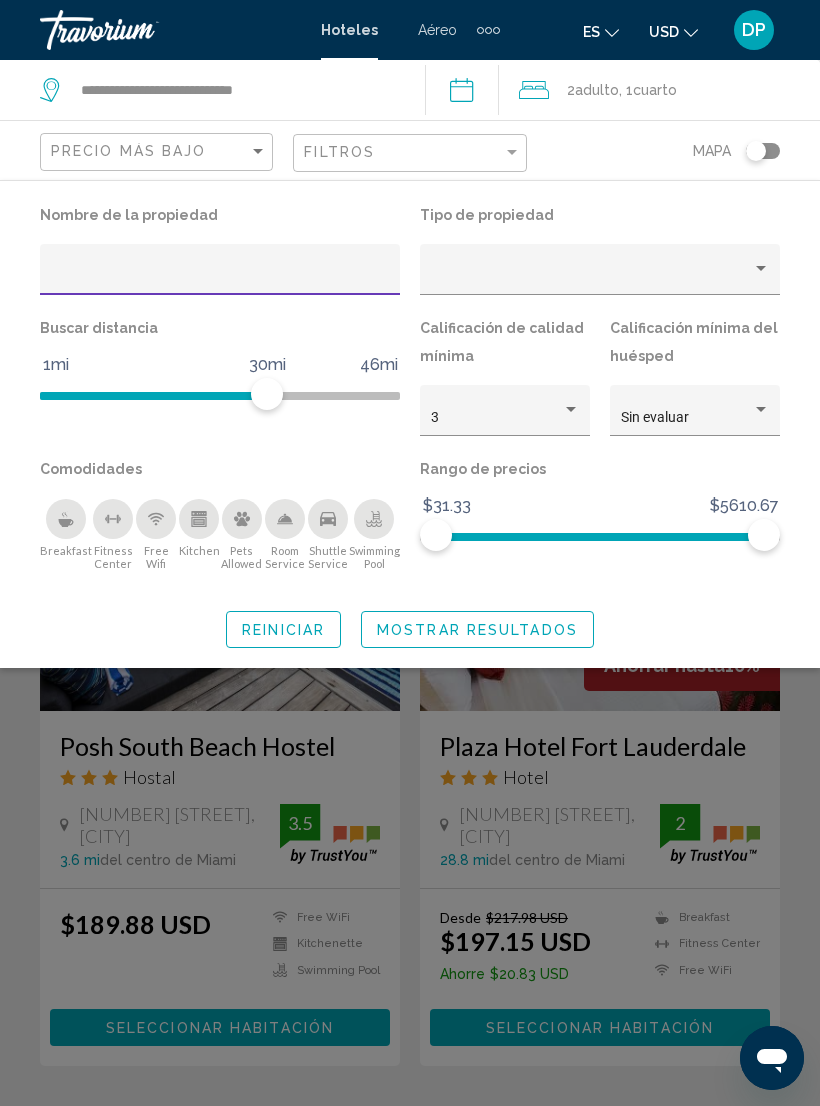 click at bounding box center (761, 268) 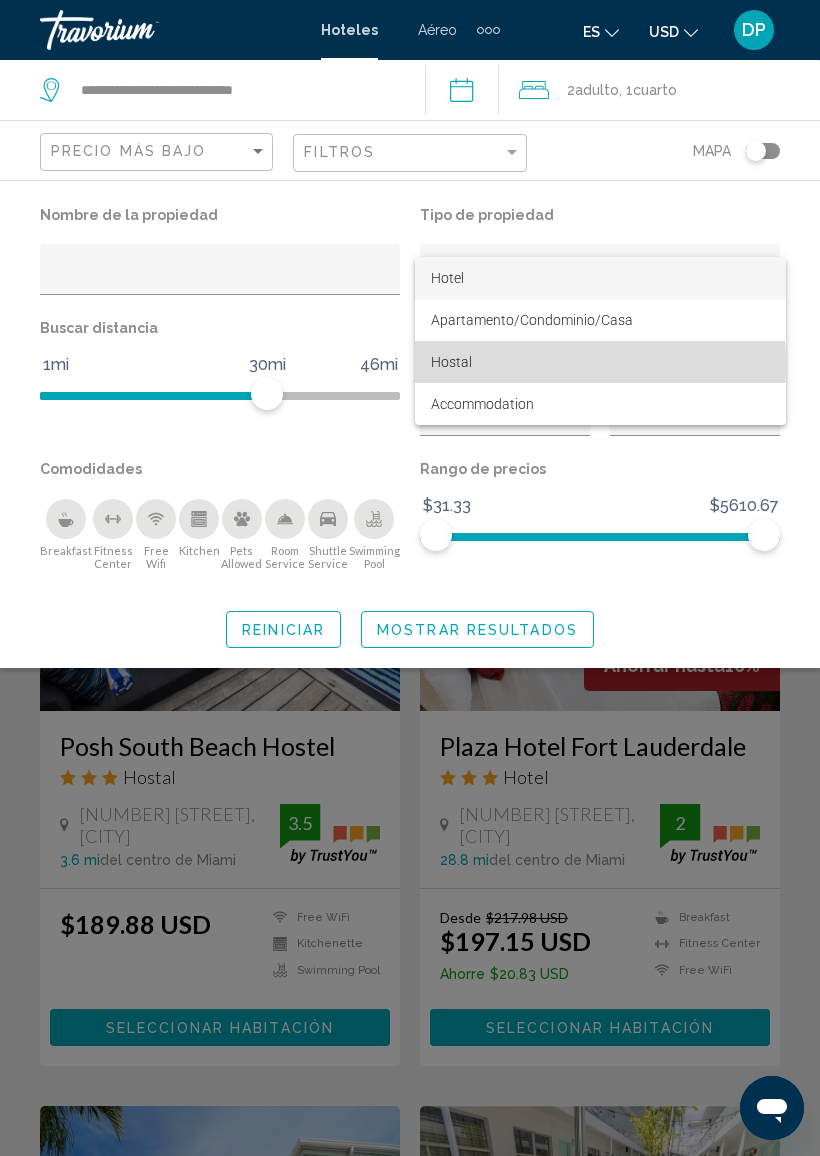 click on "Hostal" at bounding box center (451, 362) 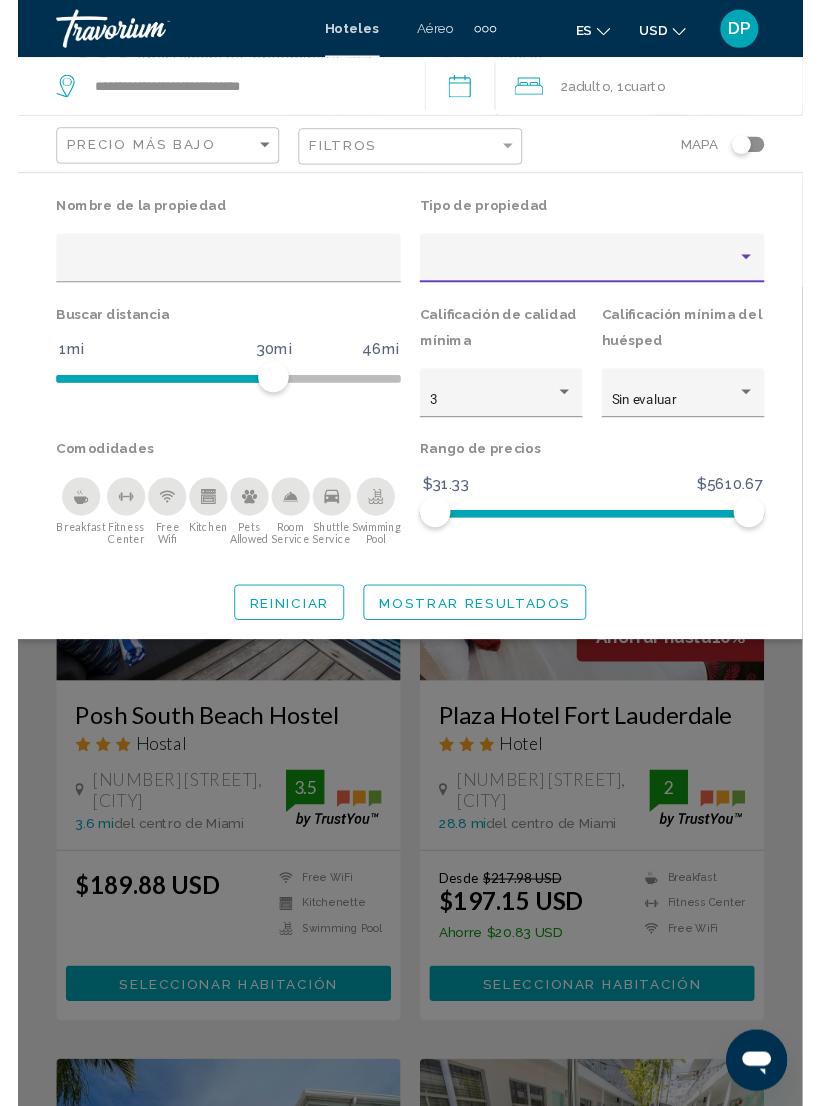 scroll, scrollTop: 172, scrollLeft: 0, axis: vertical 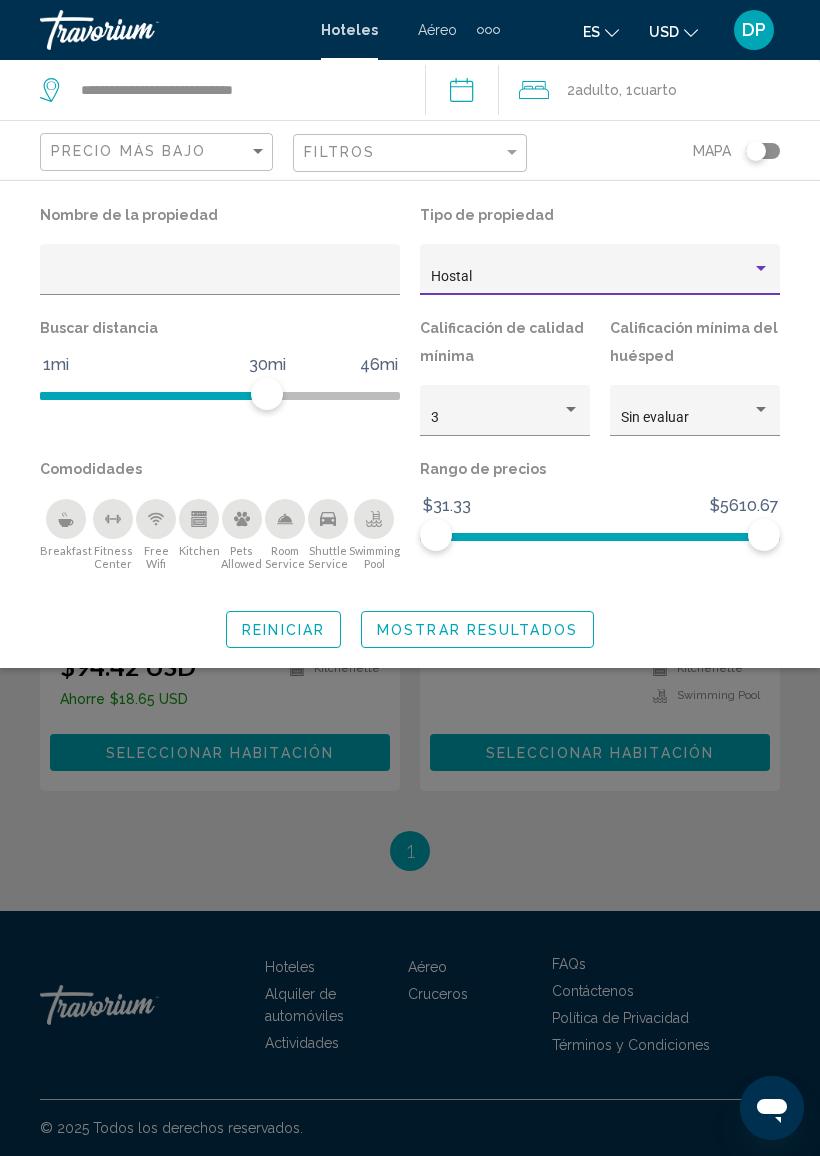 click at bounding box center (220, 277) 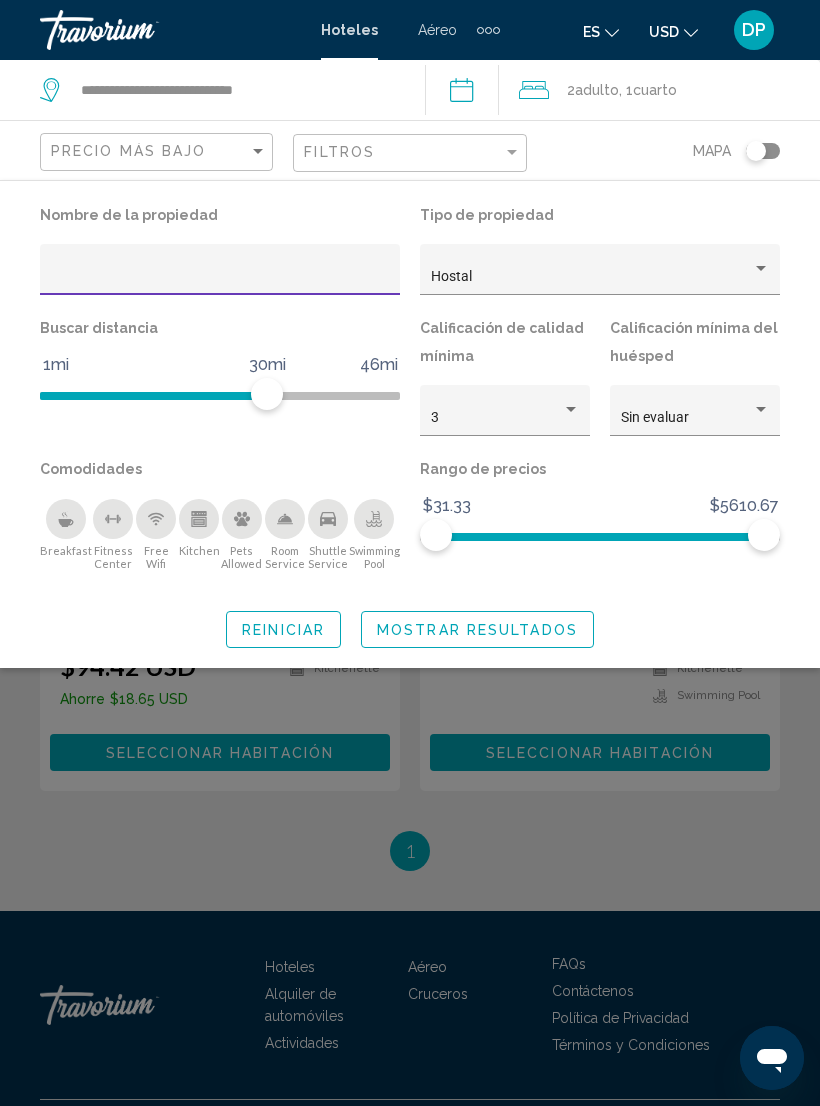 click 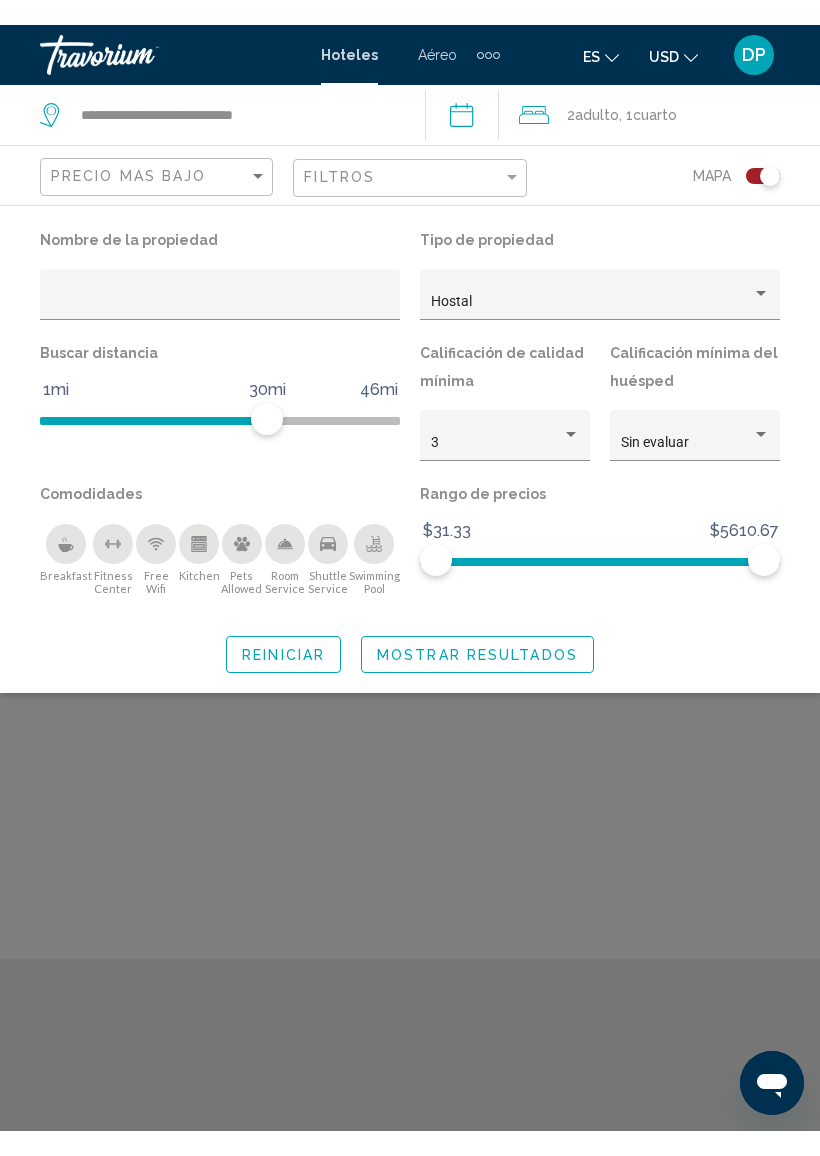 scroll, scrollTop: 130, scrollLeft: 0, axis: vertical 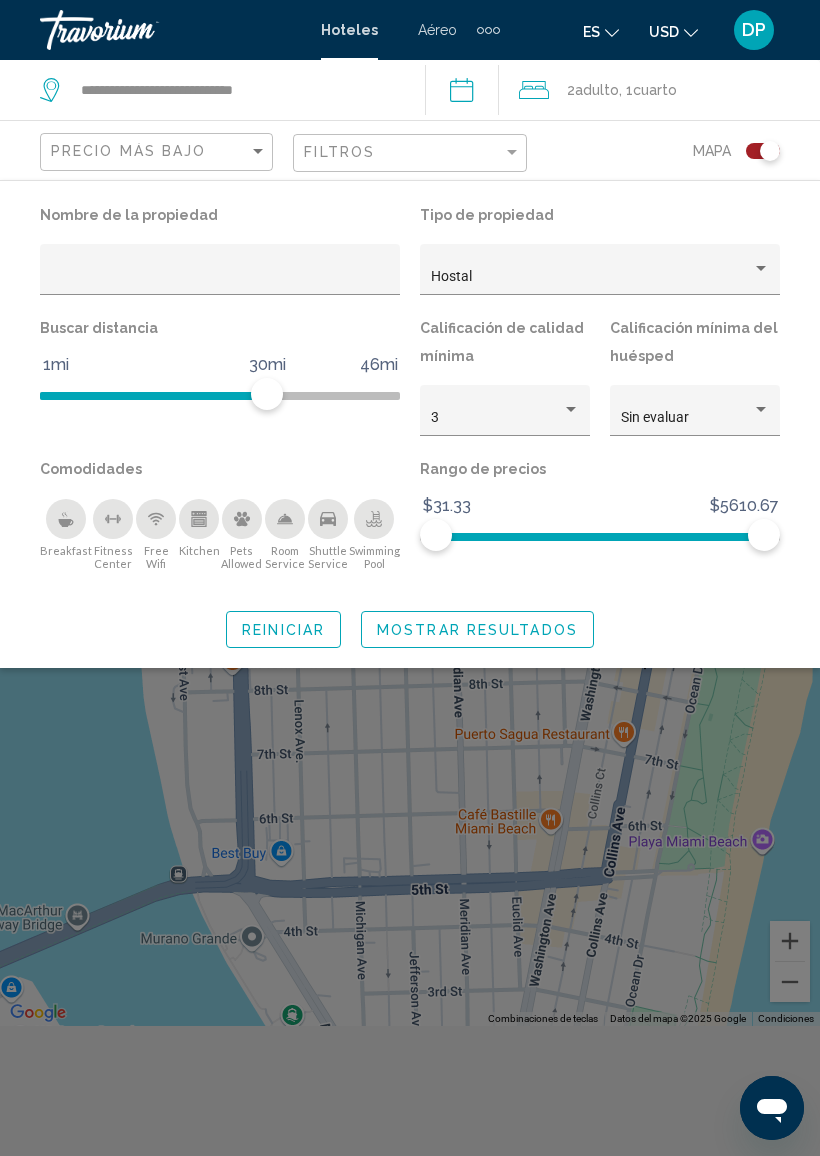 click on "Mostrar resultados" 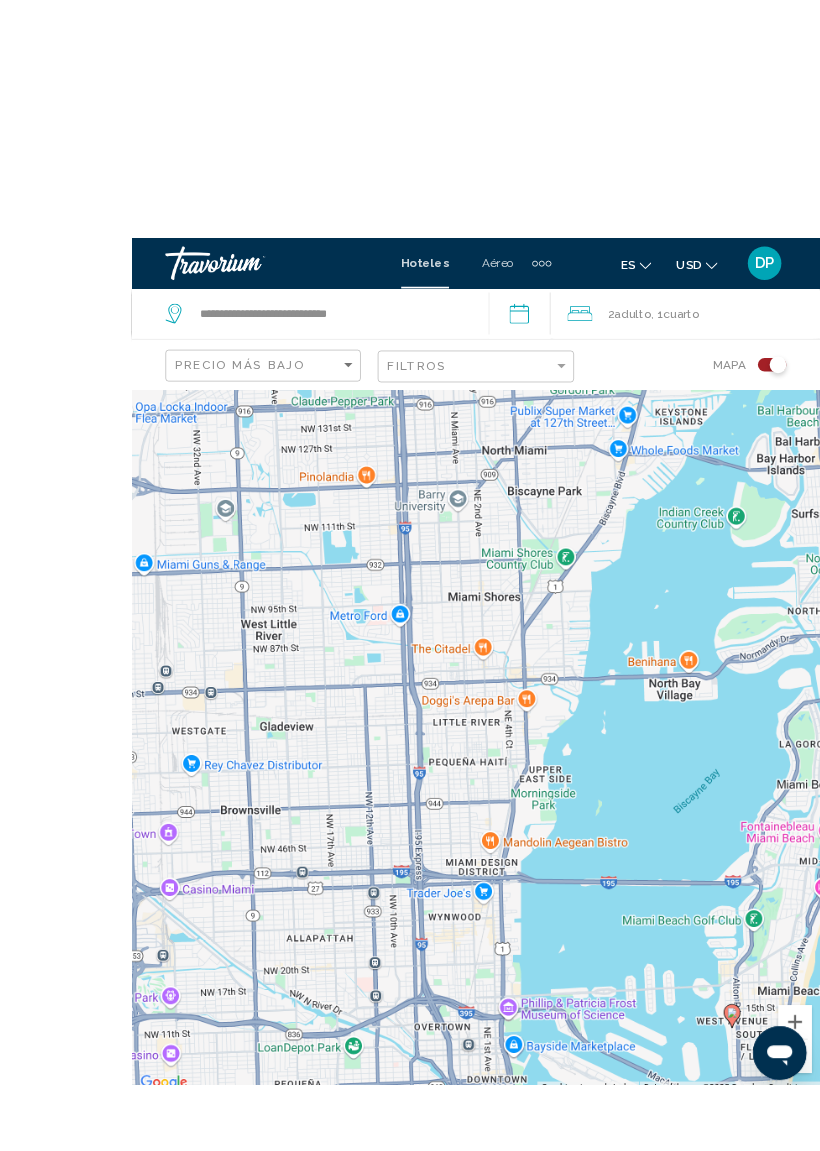 scroll, scrollTop: 18, scrollLeft: 0, axis: vertical 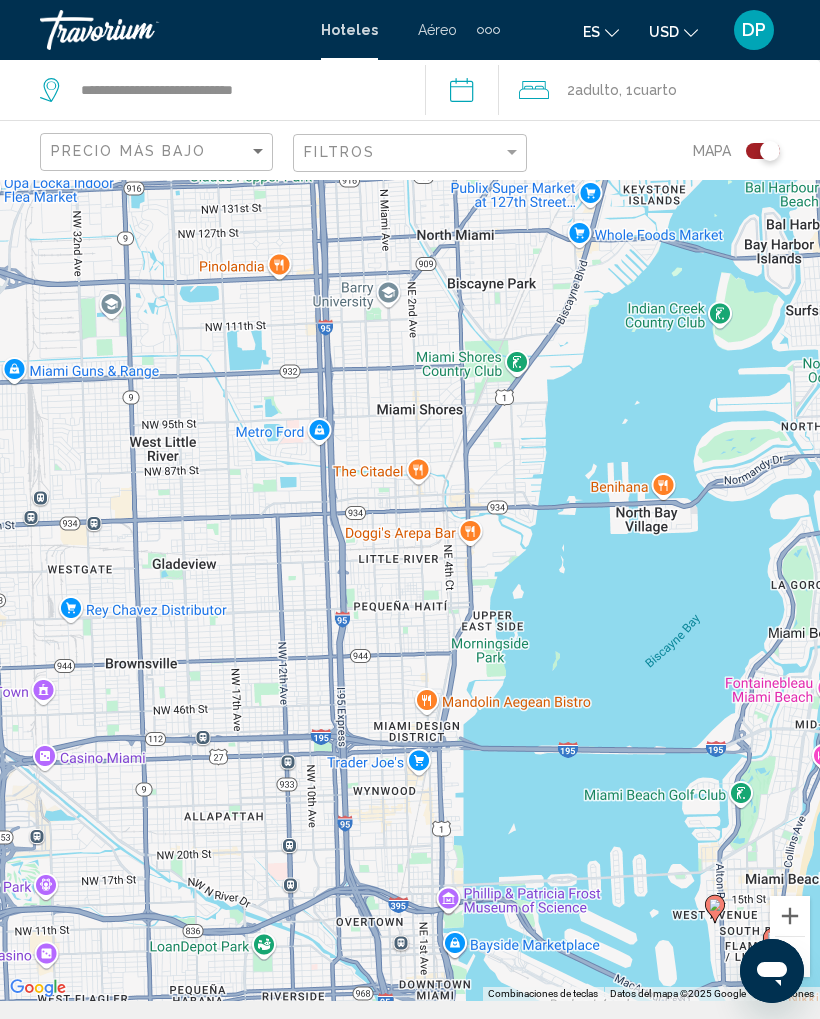 click 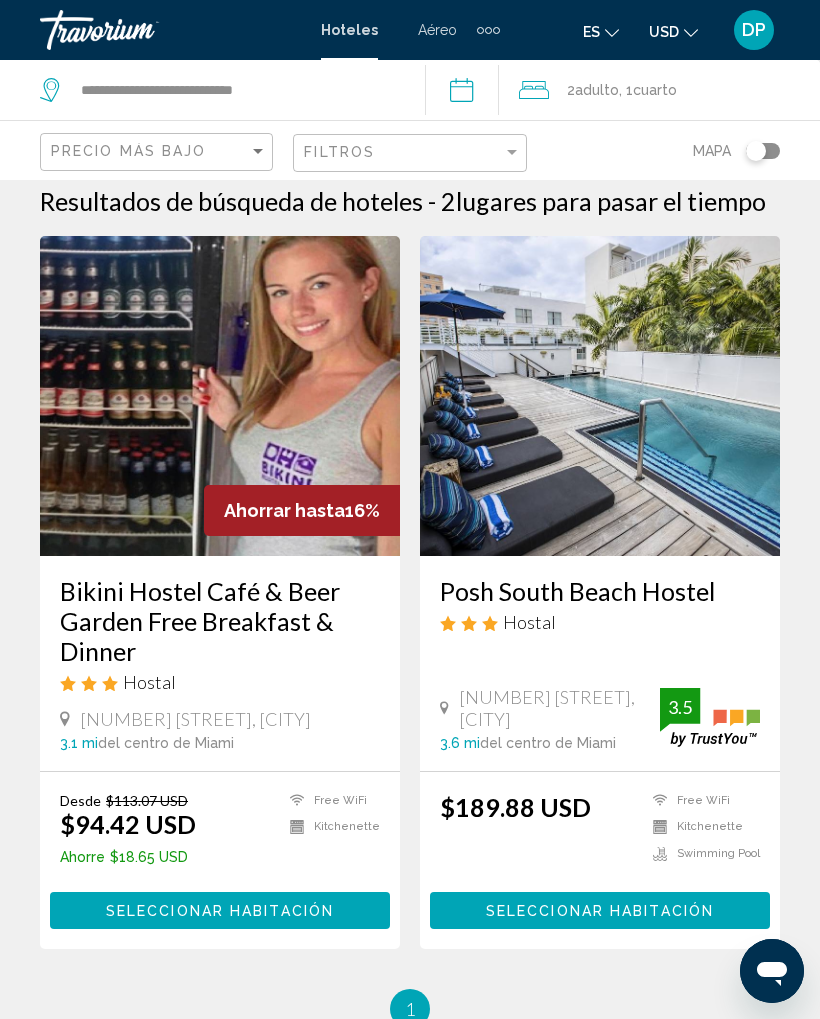 scroll, scrollTop: 0, scrollLeft: 0, axis: both 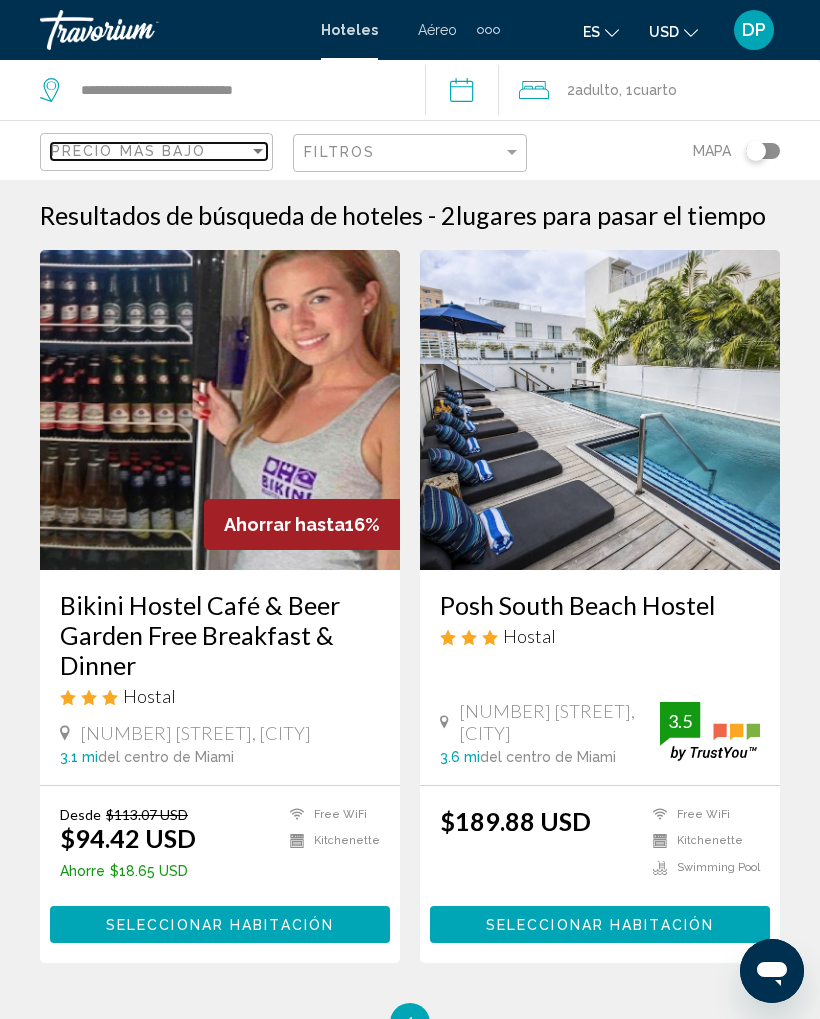 click at bounding box center [258, 151] 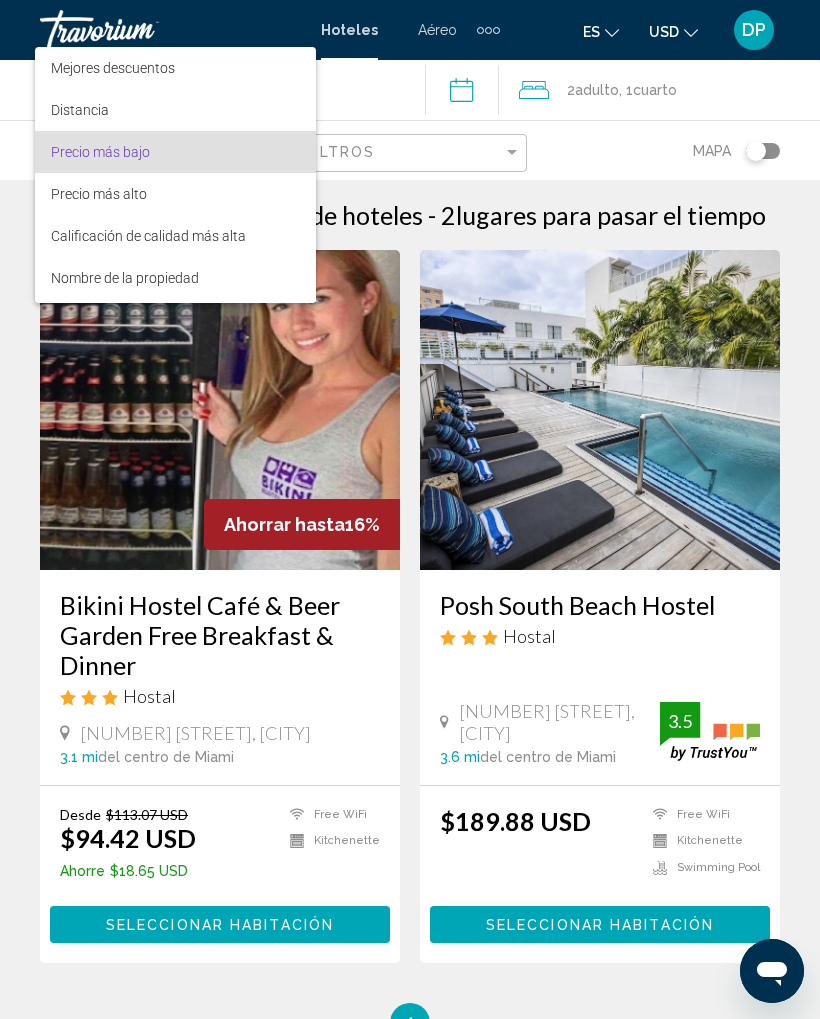 click at bounding box center [410, 509] 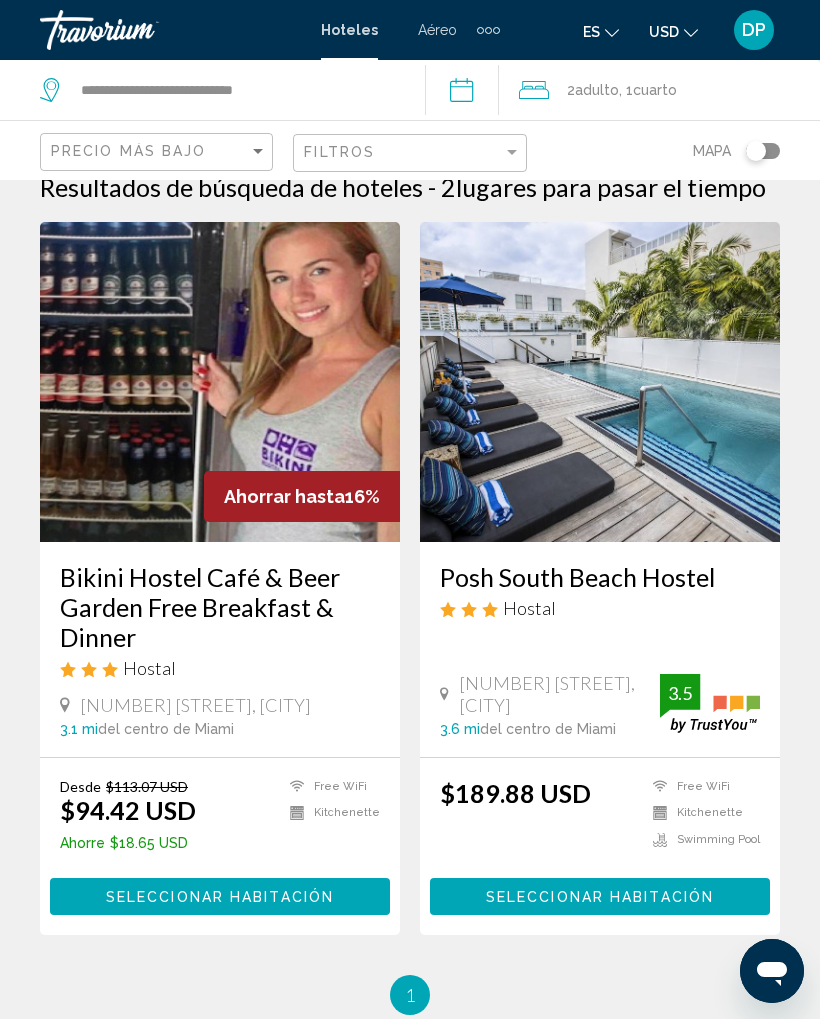 scroll, scrollTop: 0, scrollLeft: 0, axis: both 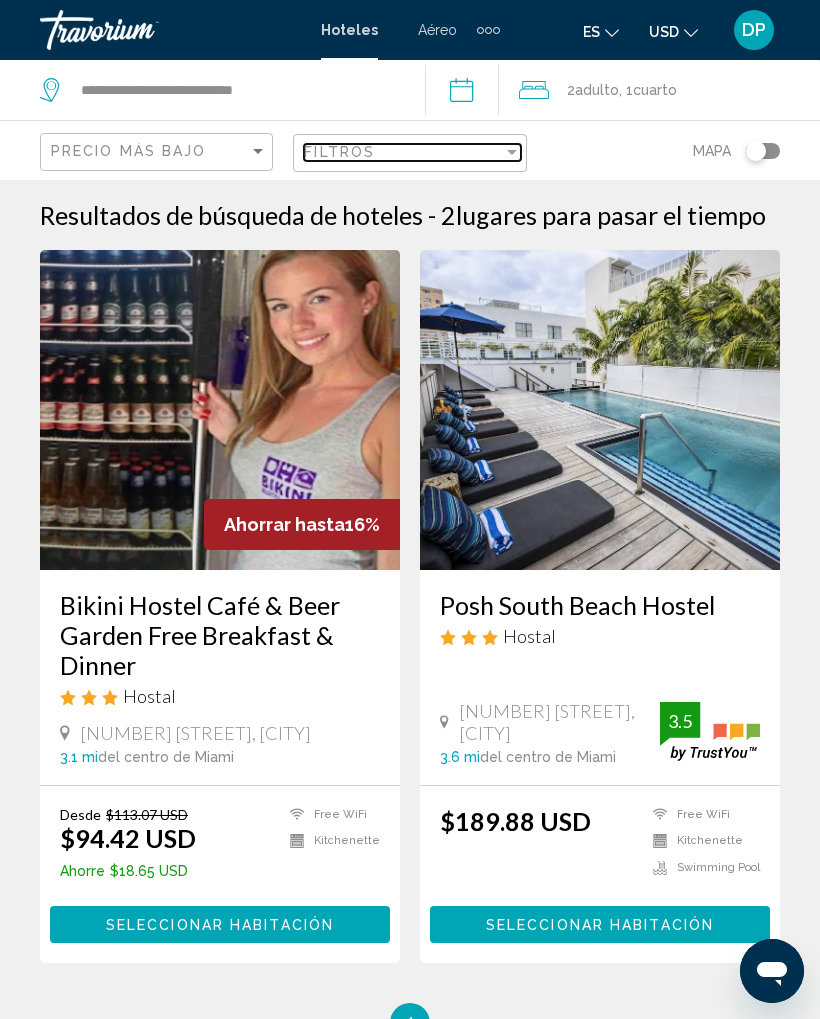 click at bounding box center (512, 152) 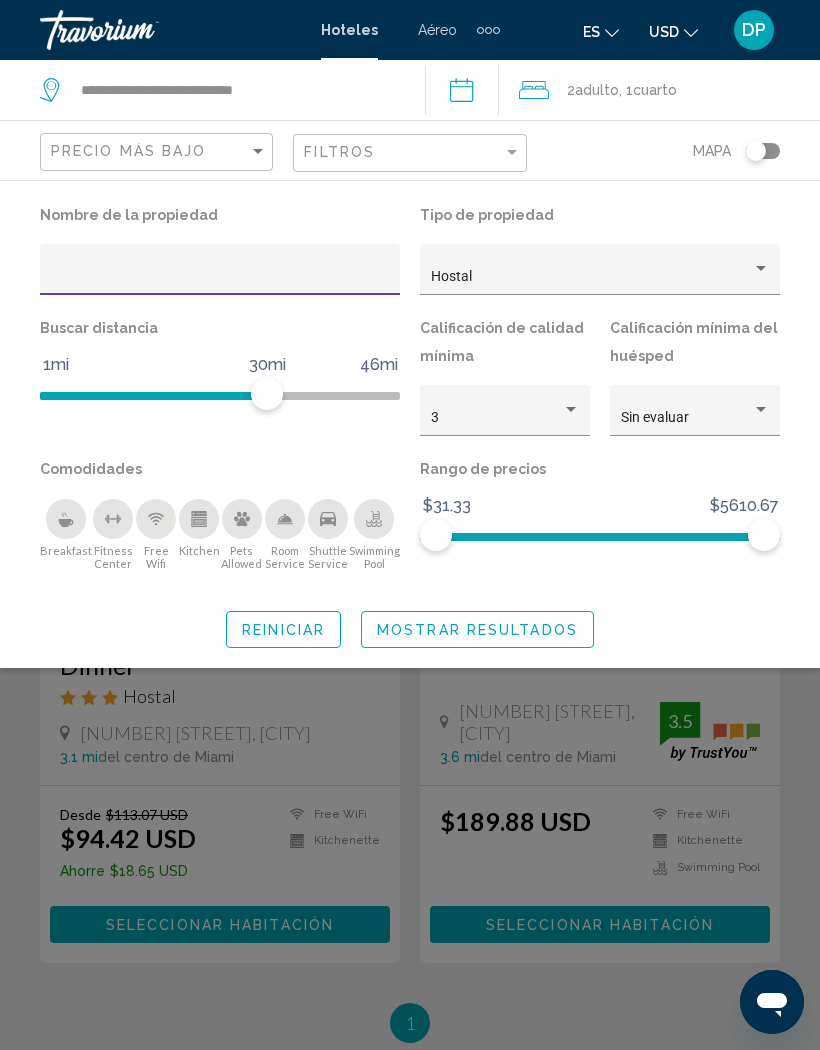 click at bounding box center [761, 269] 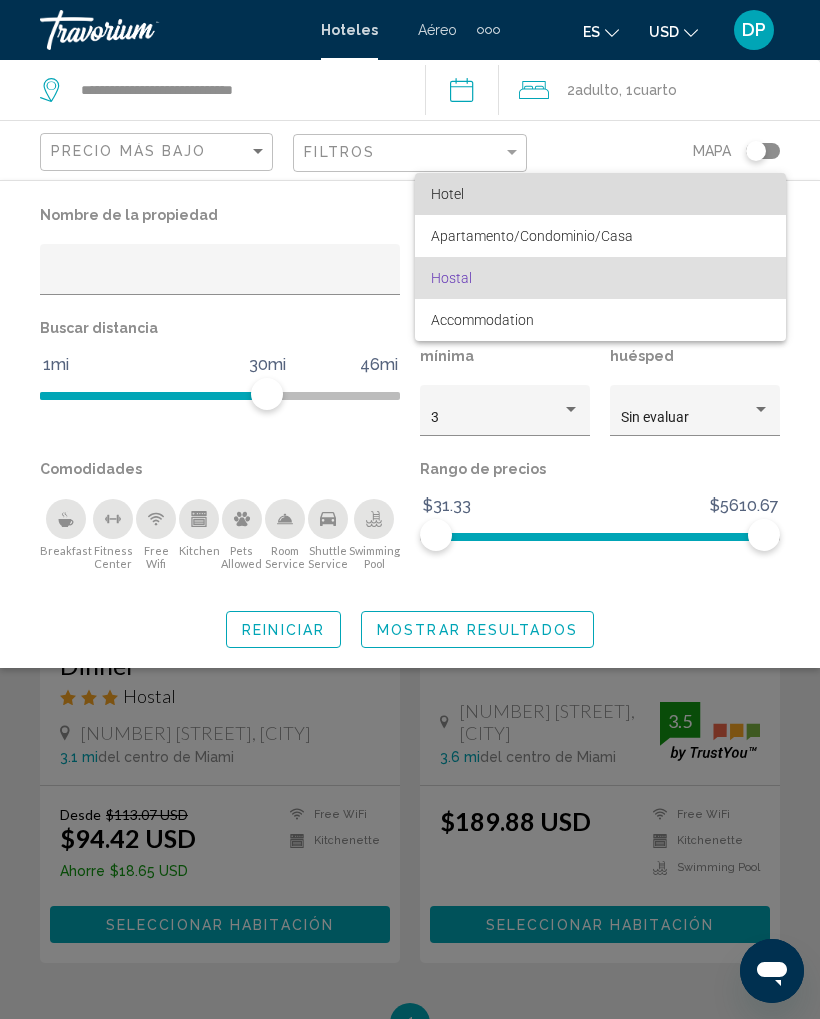 click on "Hotel" at bounding box center (600, 194) 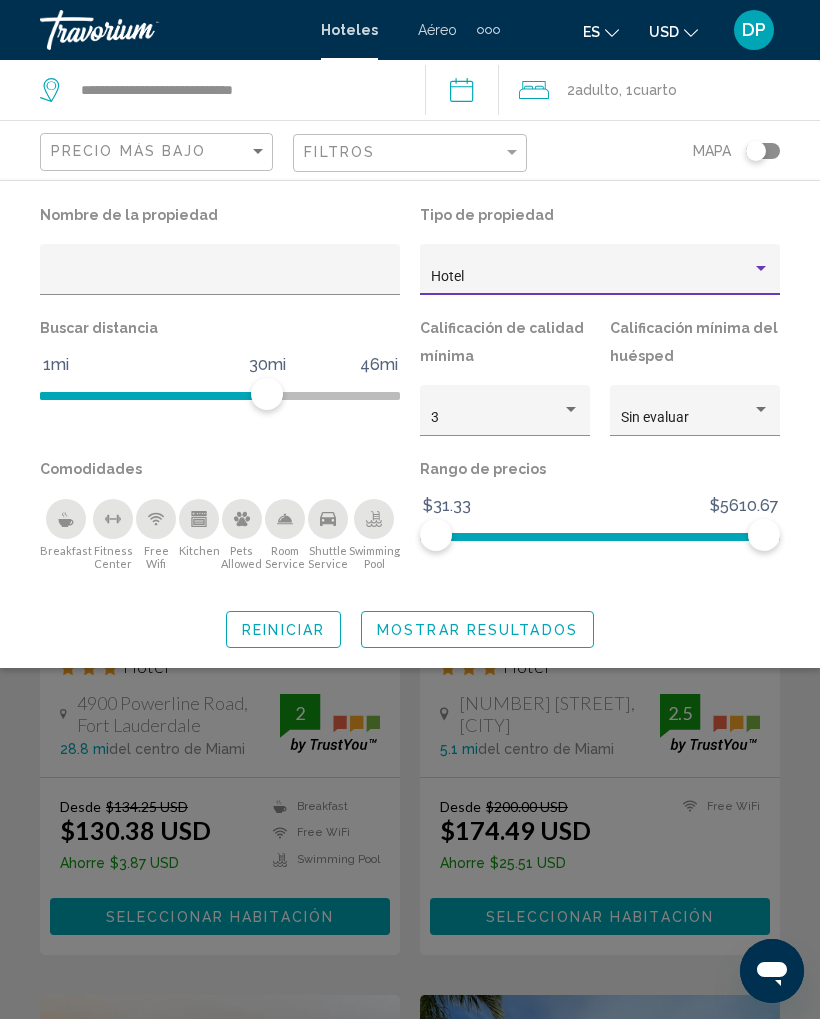 click on "Mostrar resultados" 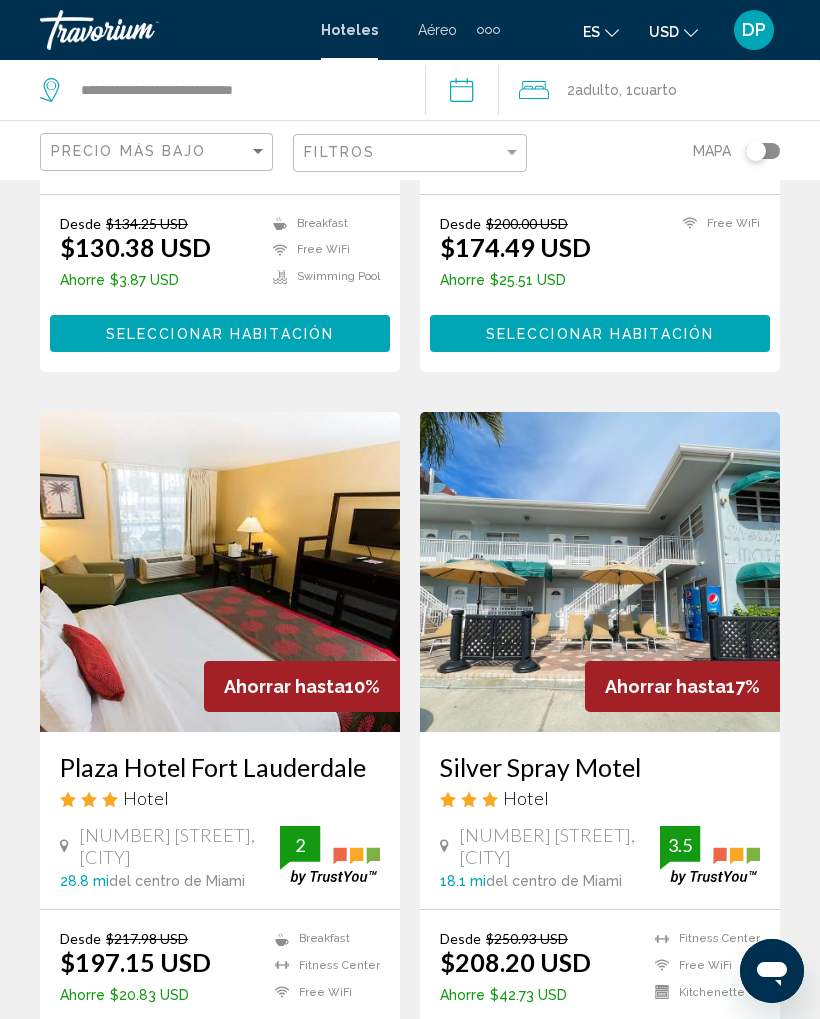 scroll, scrollTop: 579, scrollLeft: 0, axis: vertical 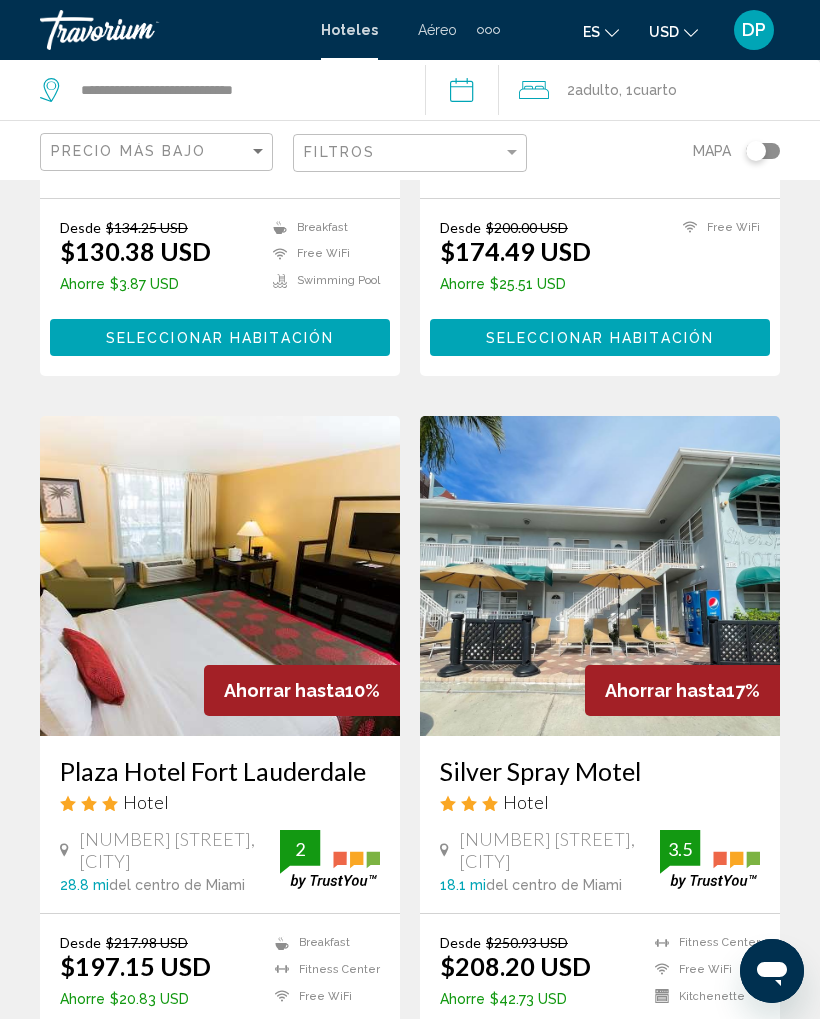 click at bounding box center (220, 576) 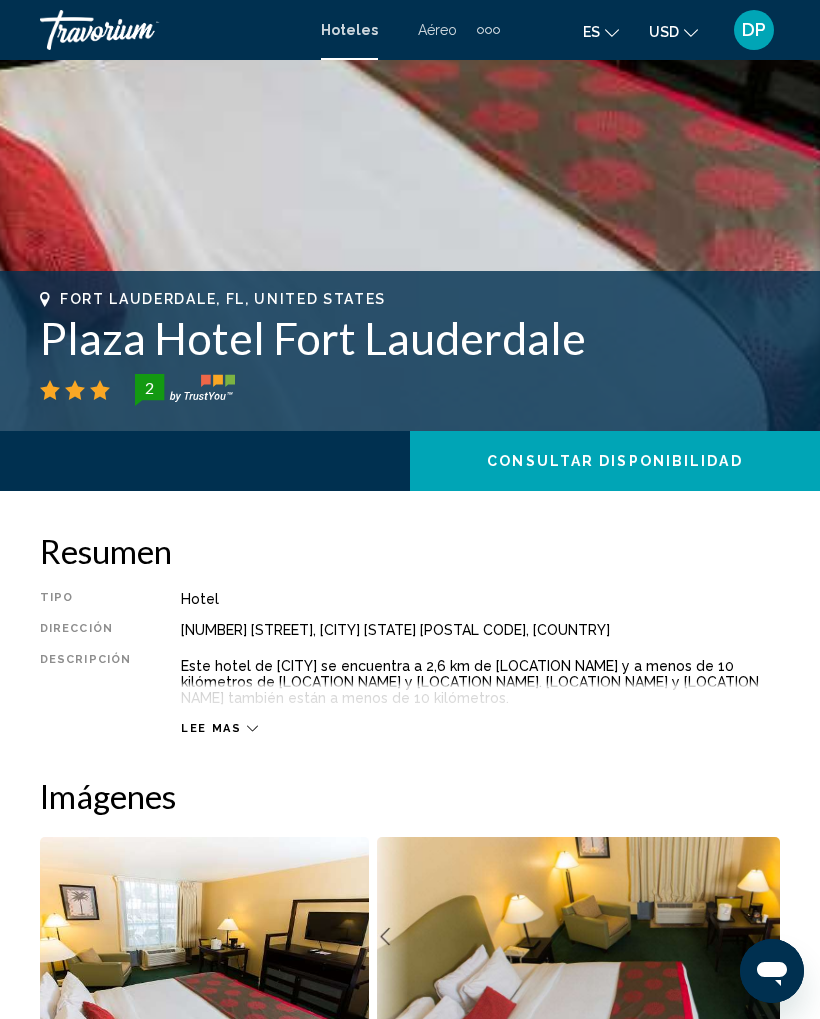 scroll, scrollTop: 0, scrollLeft: 0, axis: both 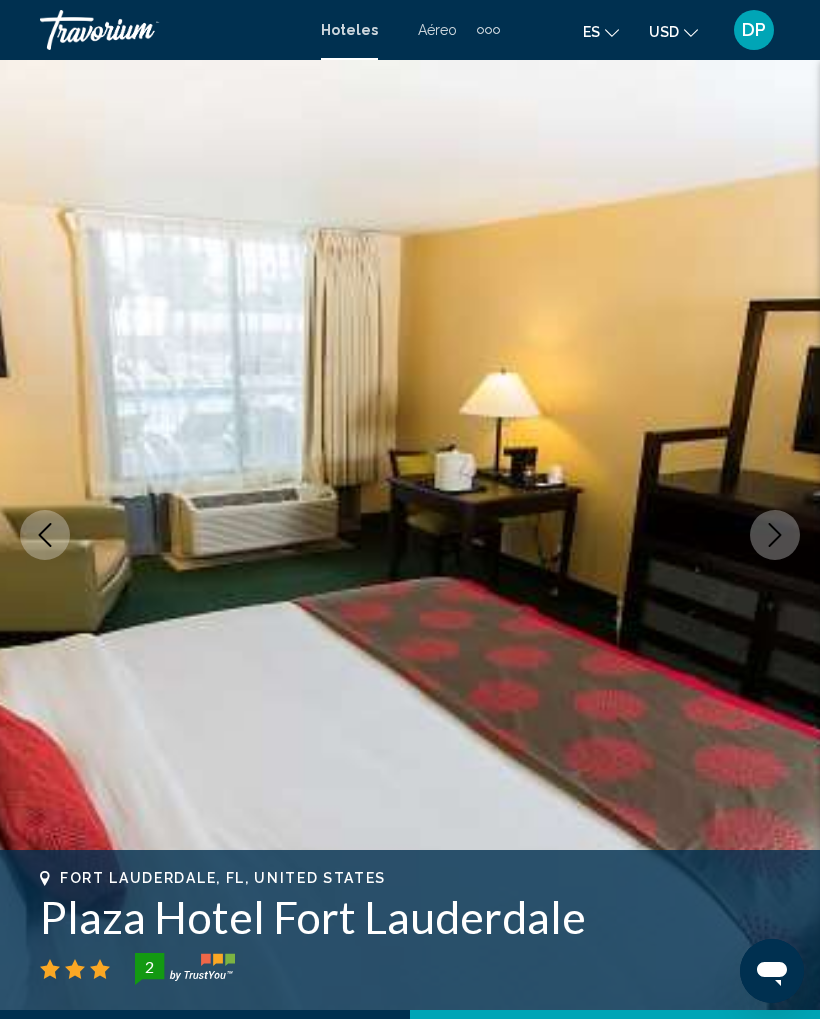 click 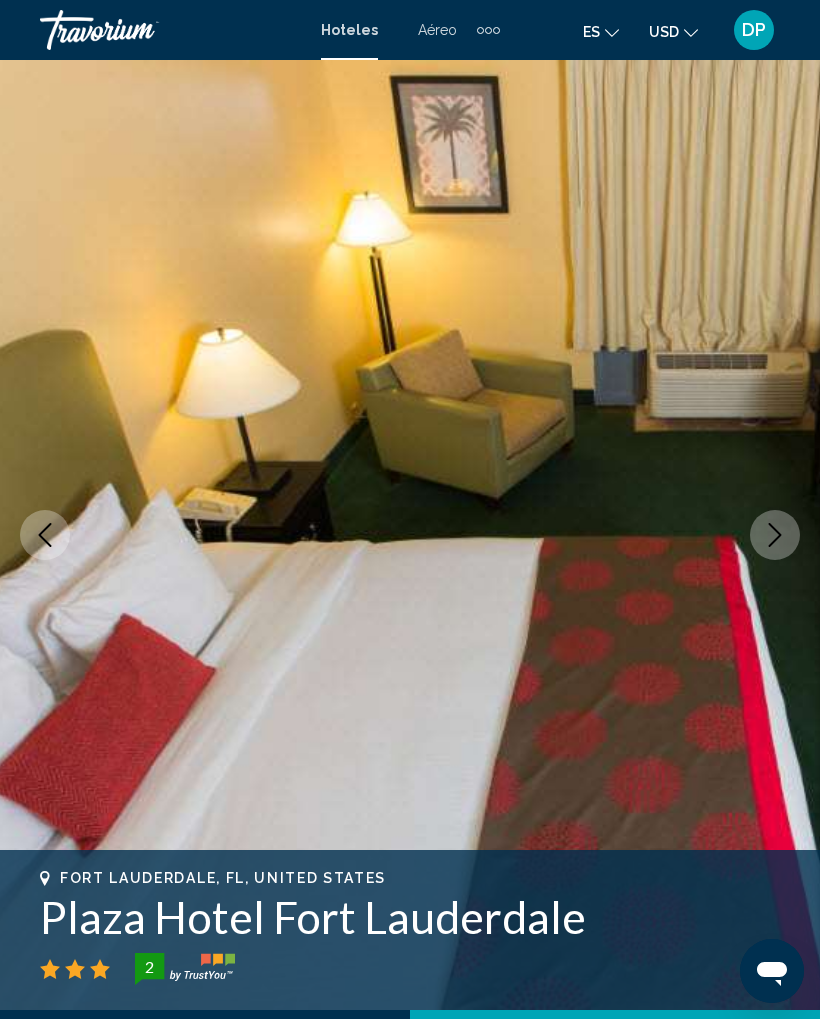 click 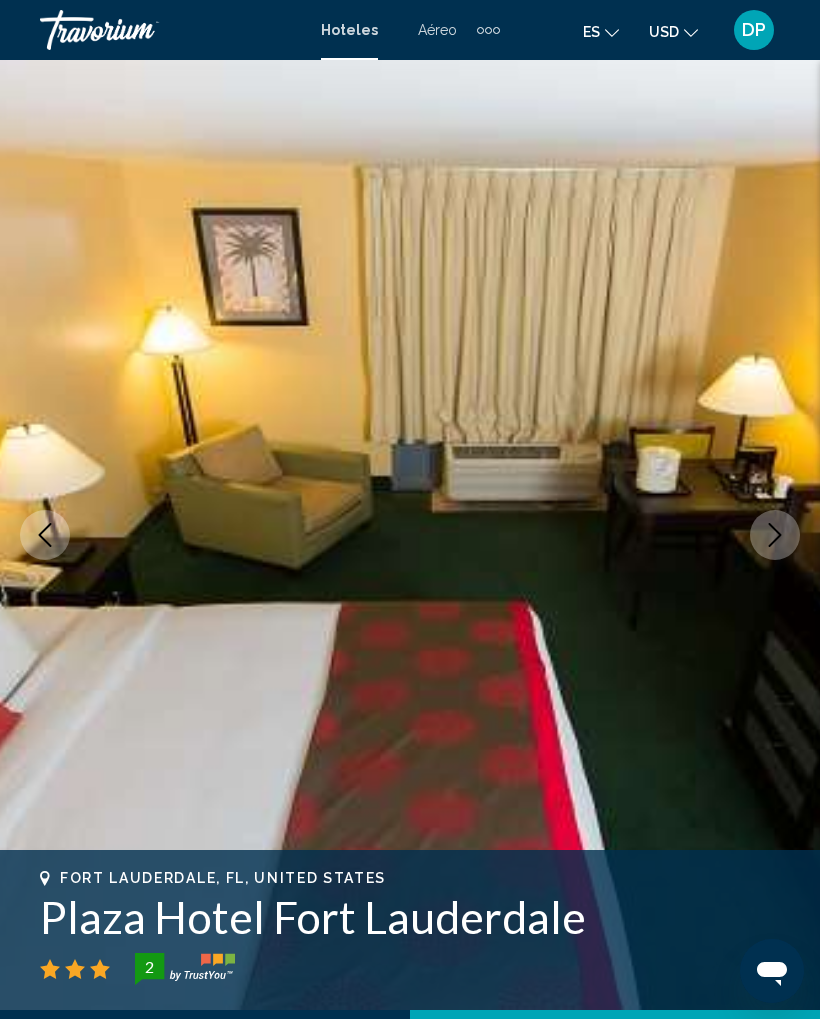click at bounding box center [775, 535] 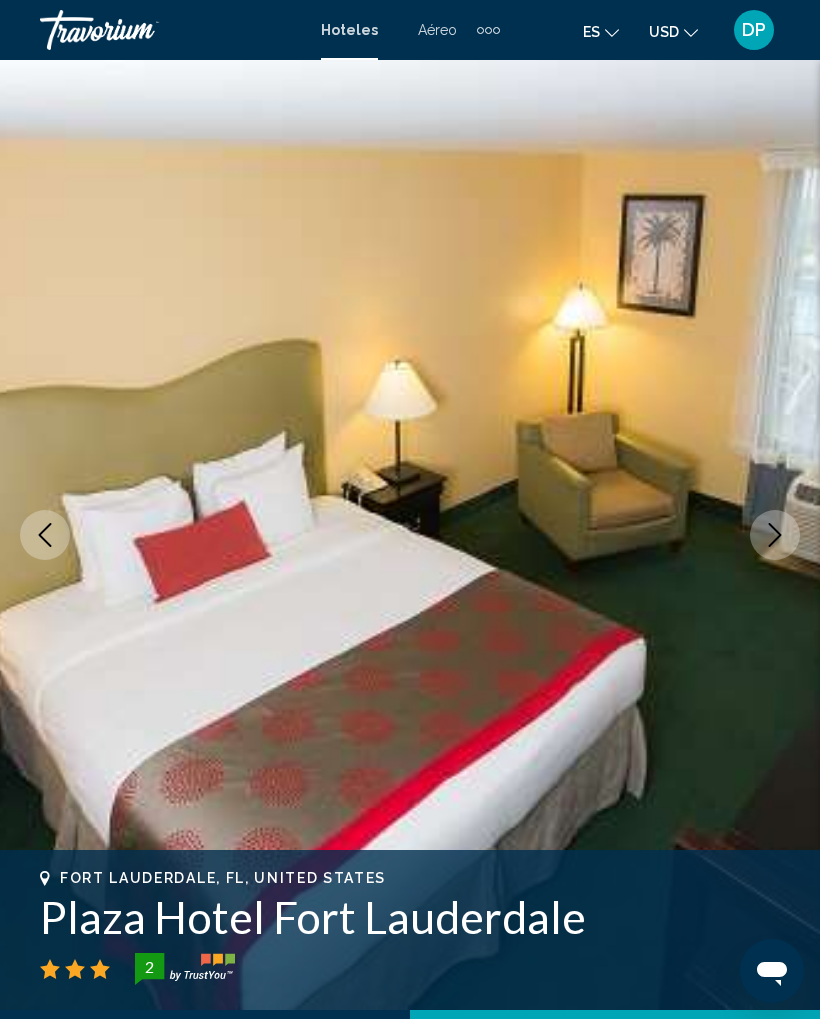 click at bounding box center (775, 535) 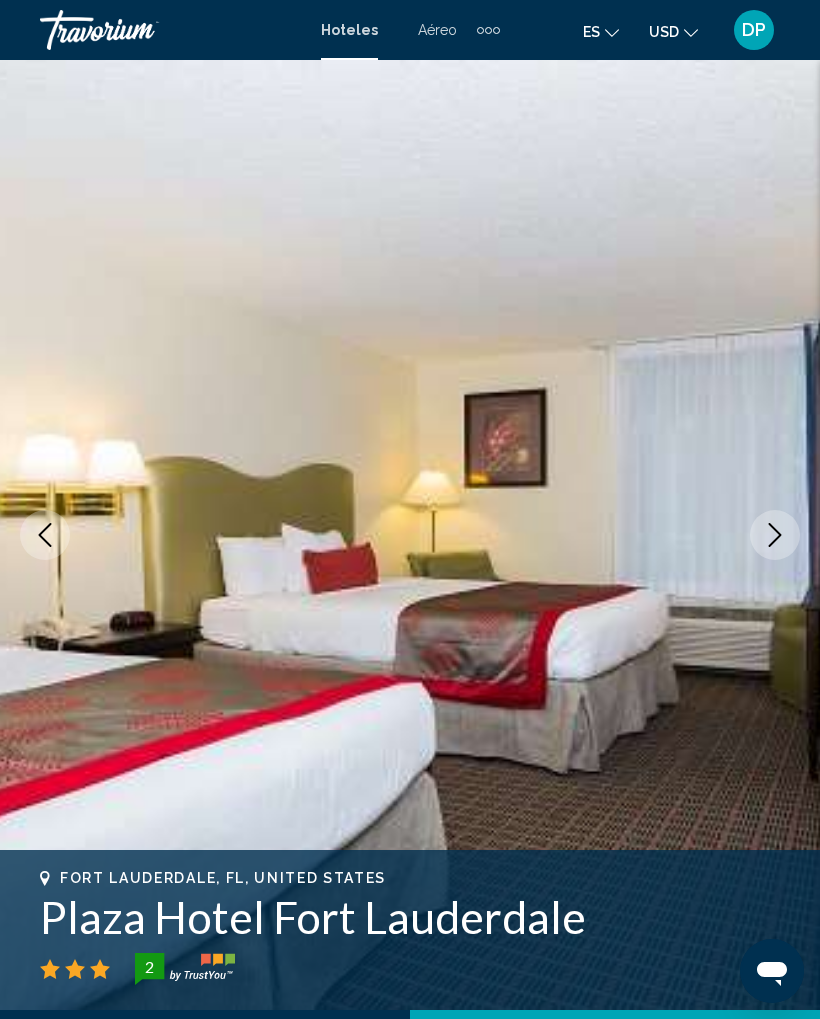 click 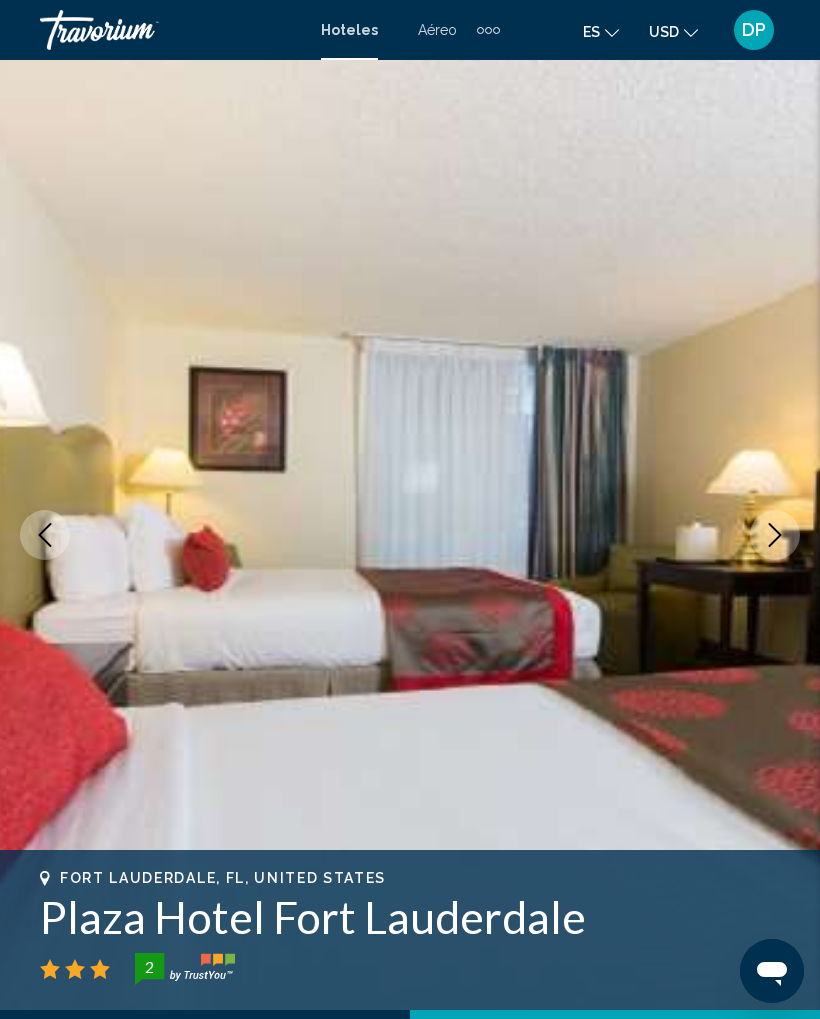 click 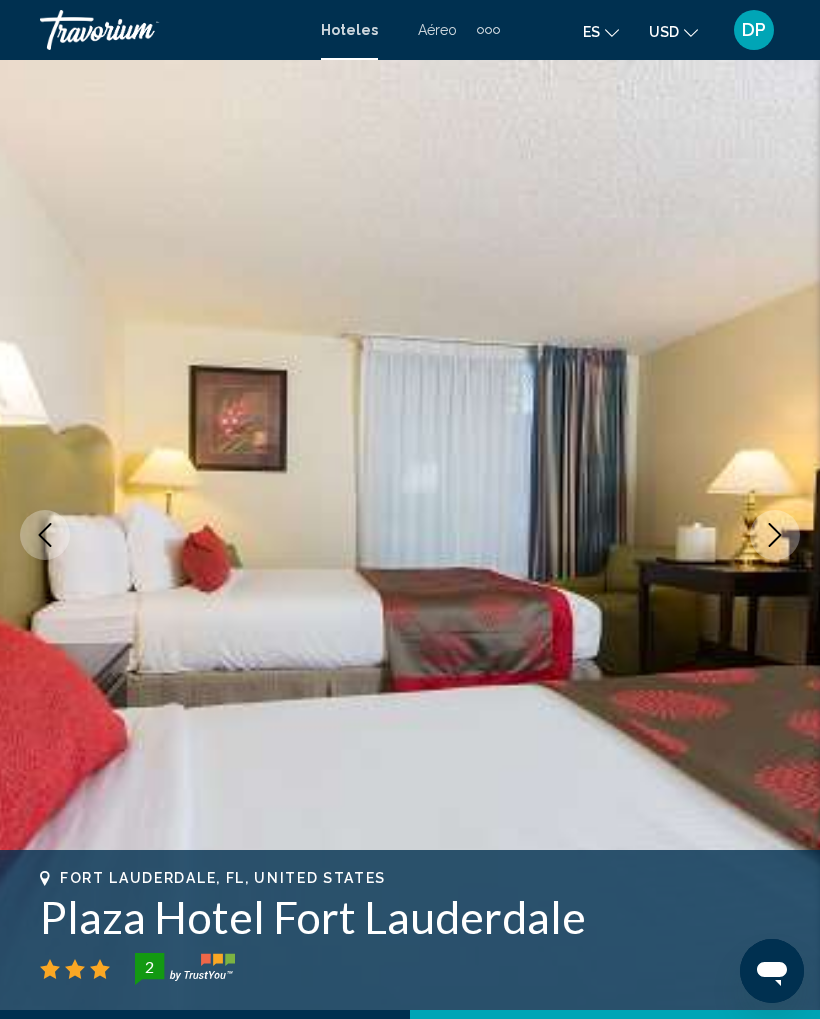 click 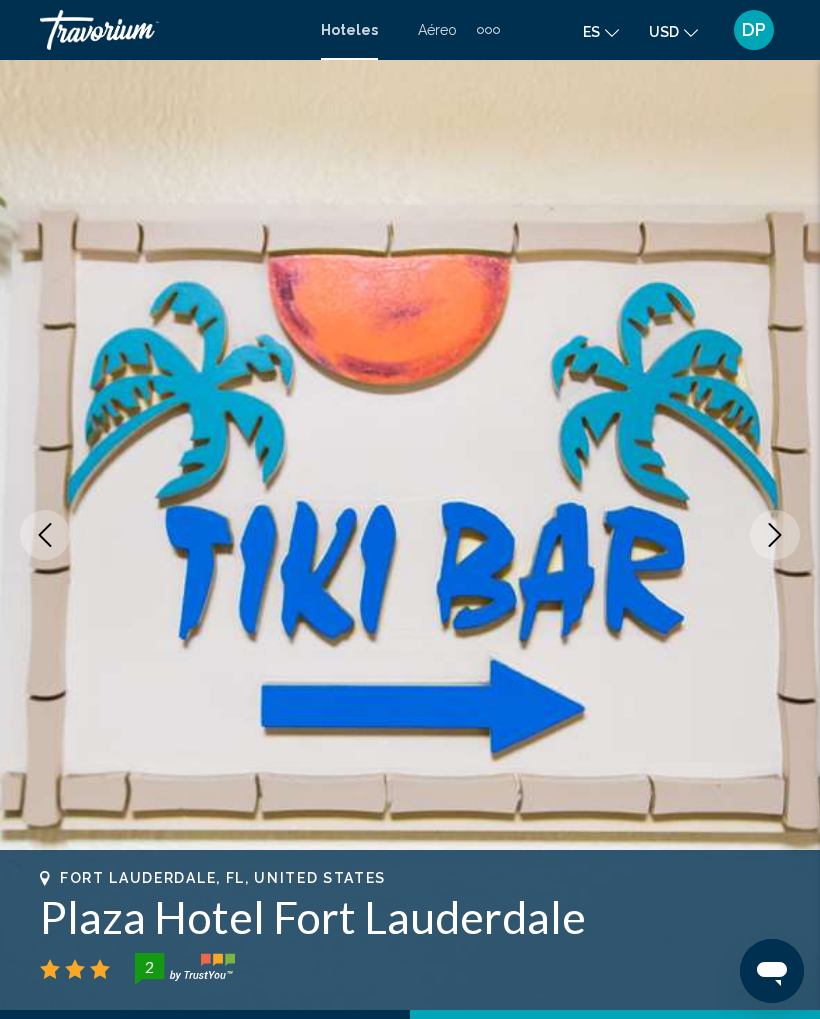 click at bounding box center [775, 535] 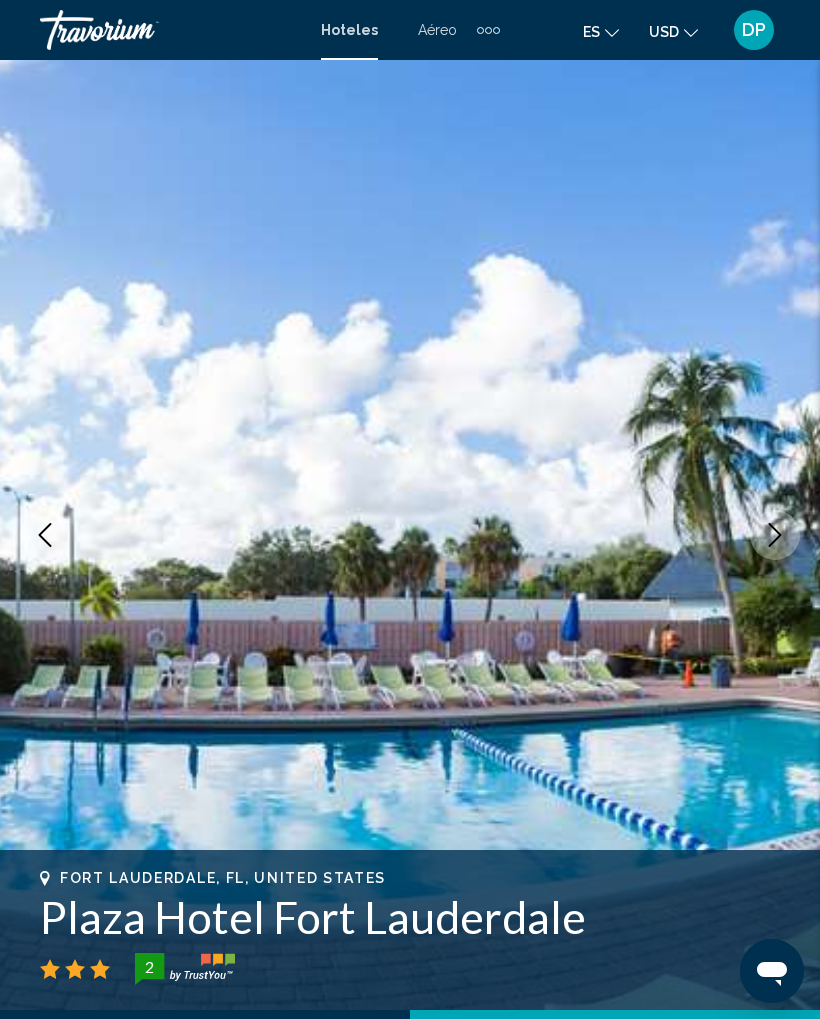 click 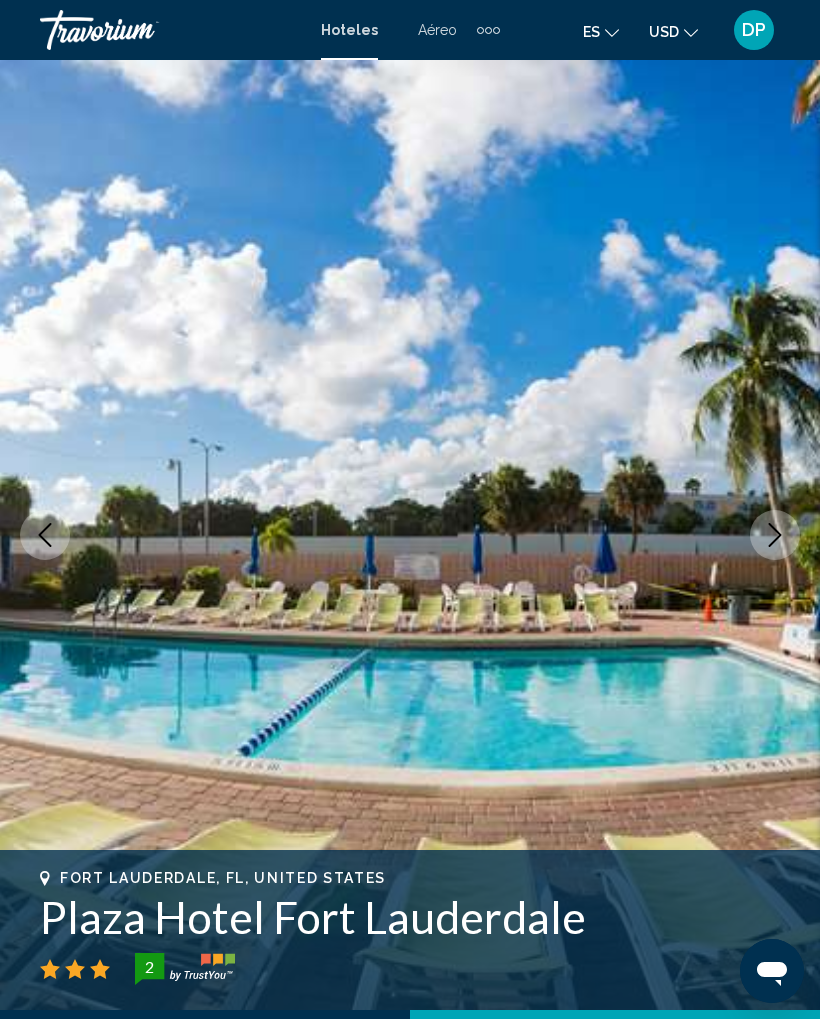 click 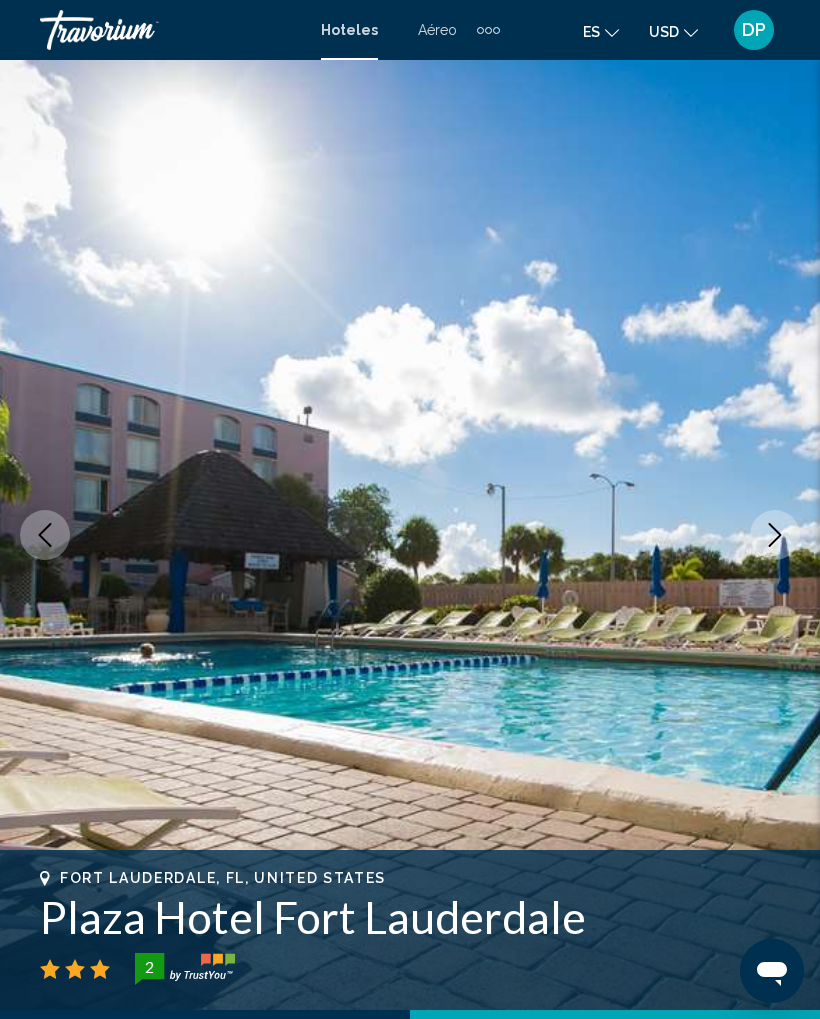 click 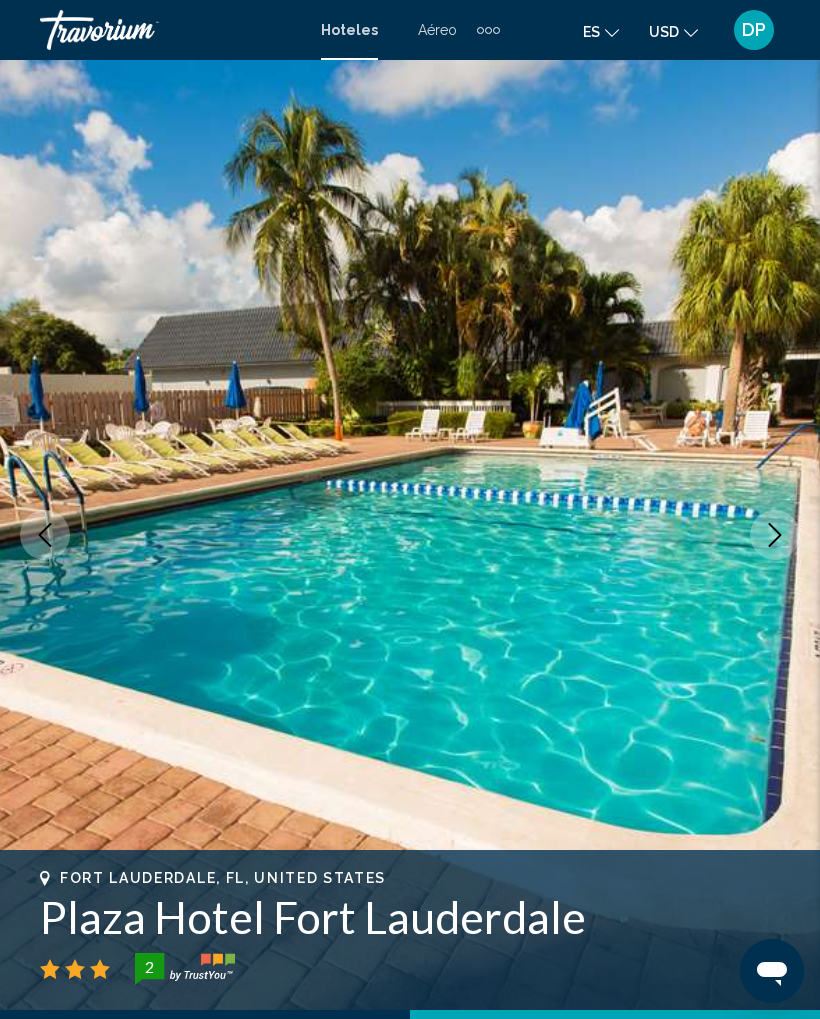 click 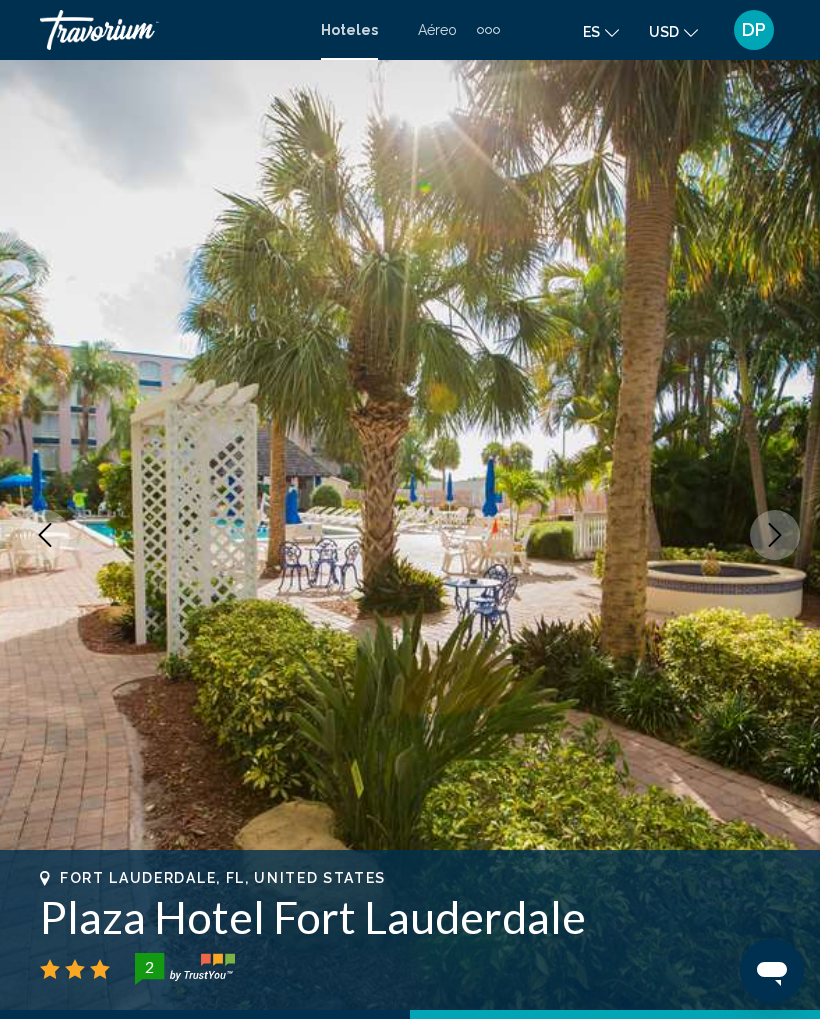 click 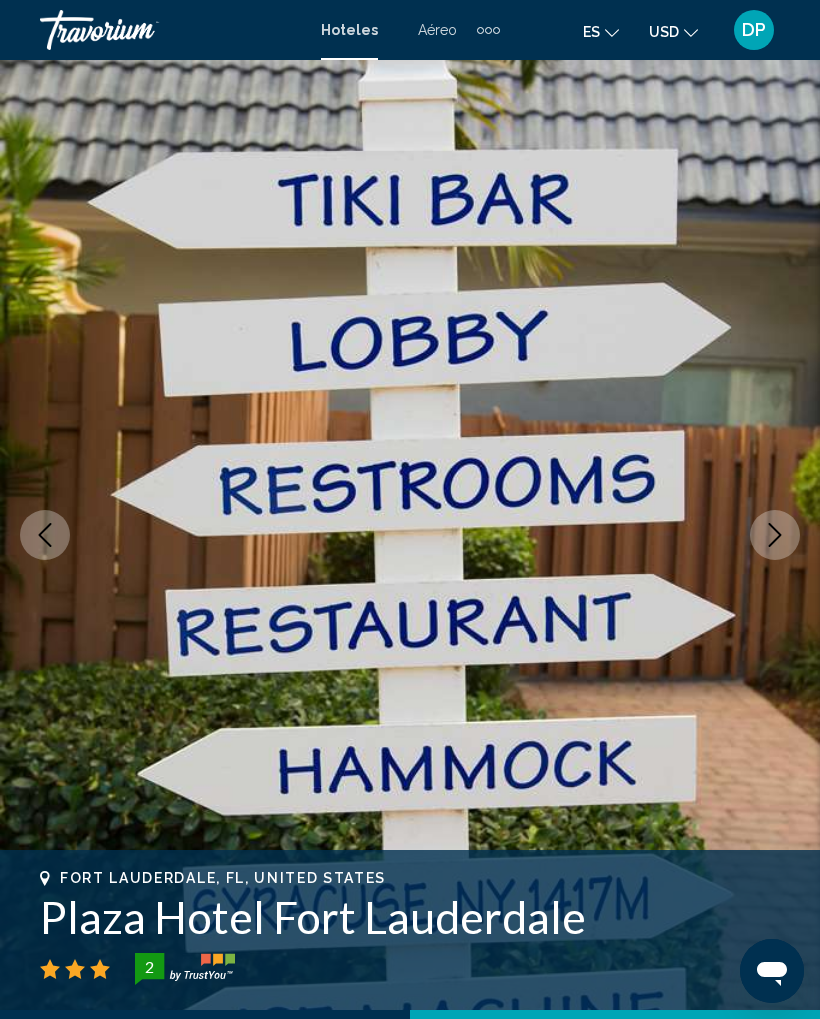 click 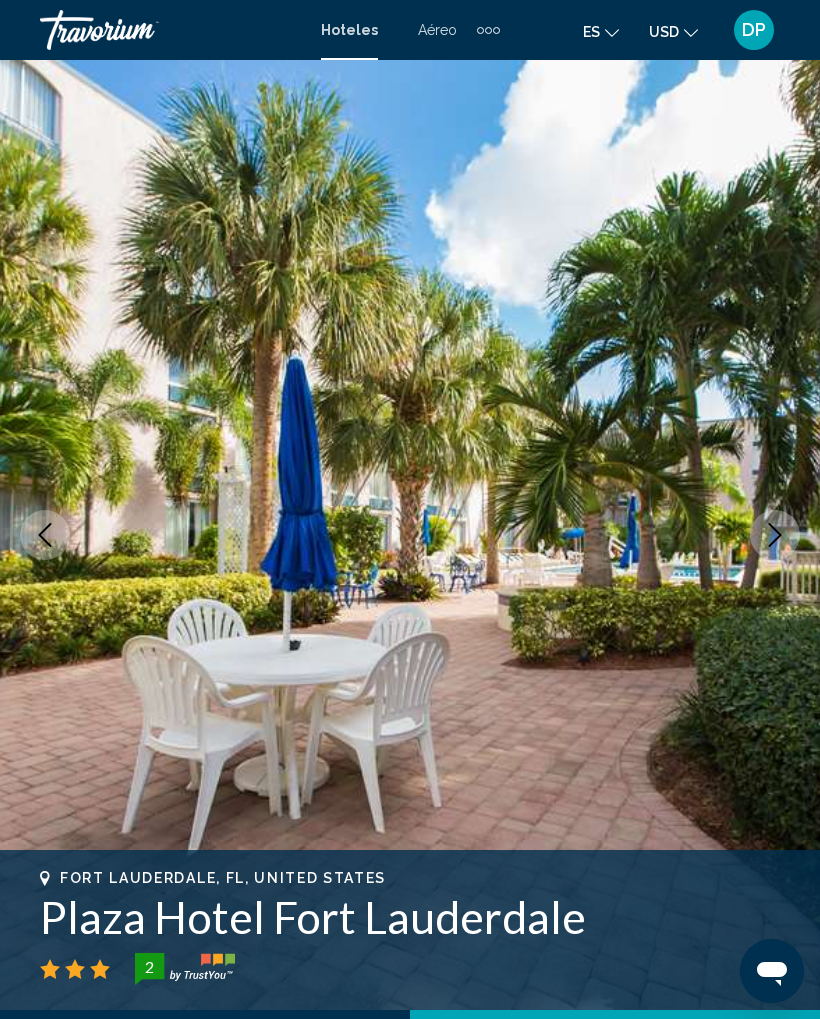 click 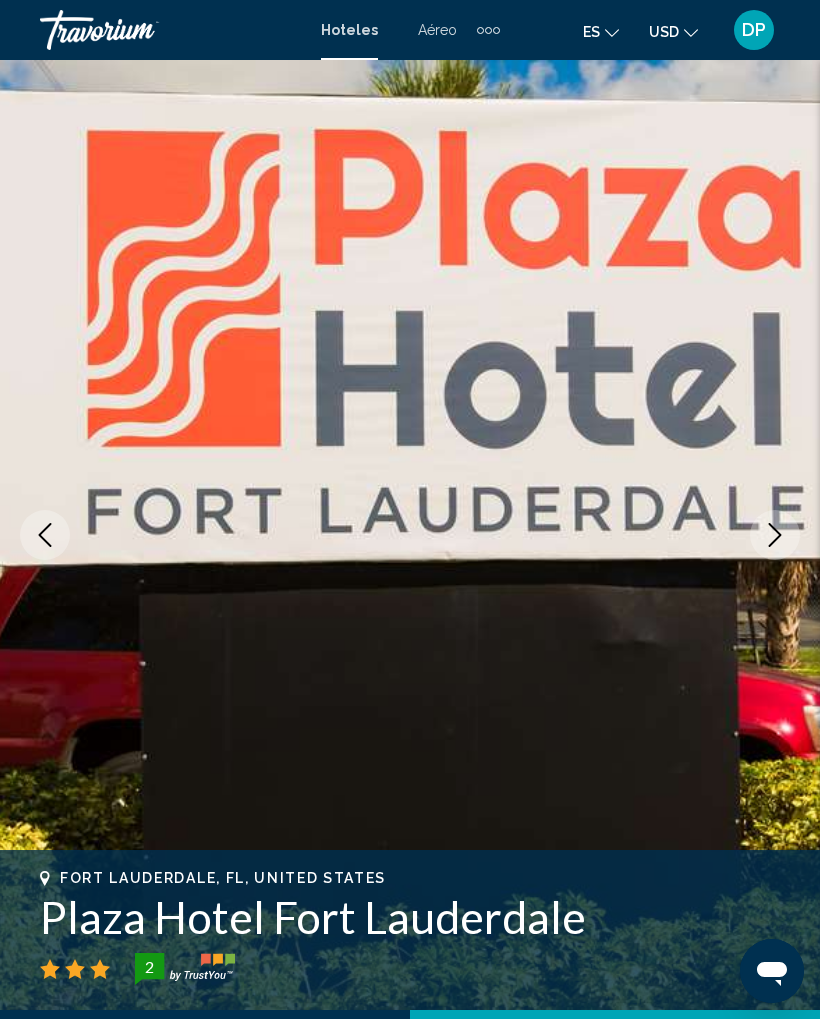 click 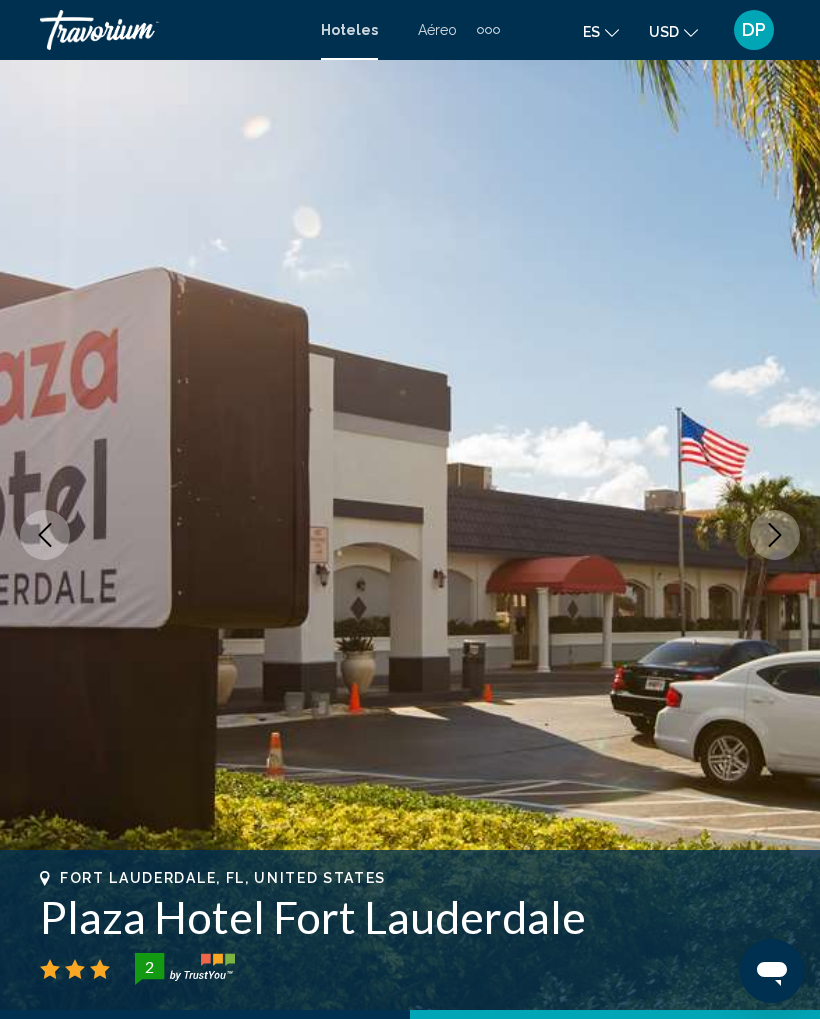 click 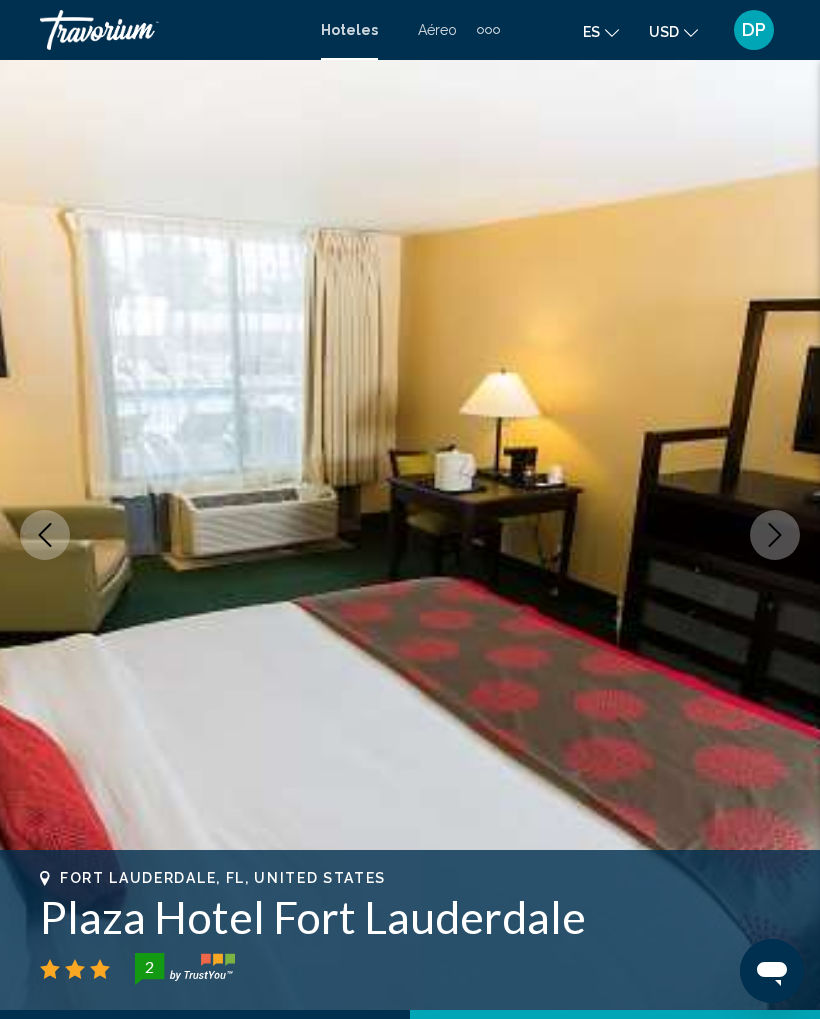 click 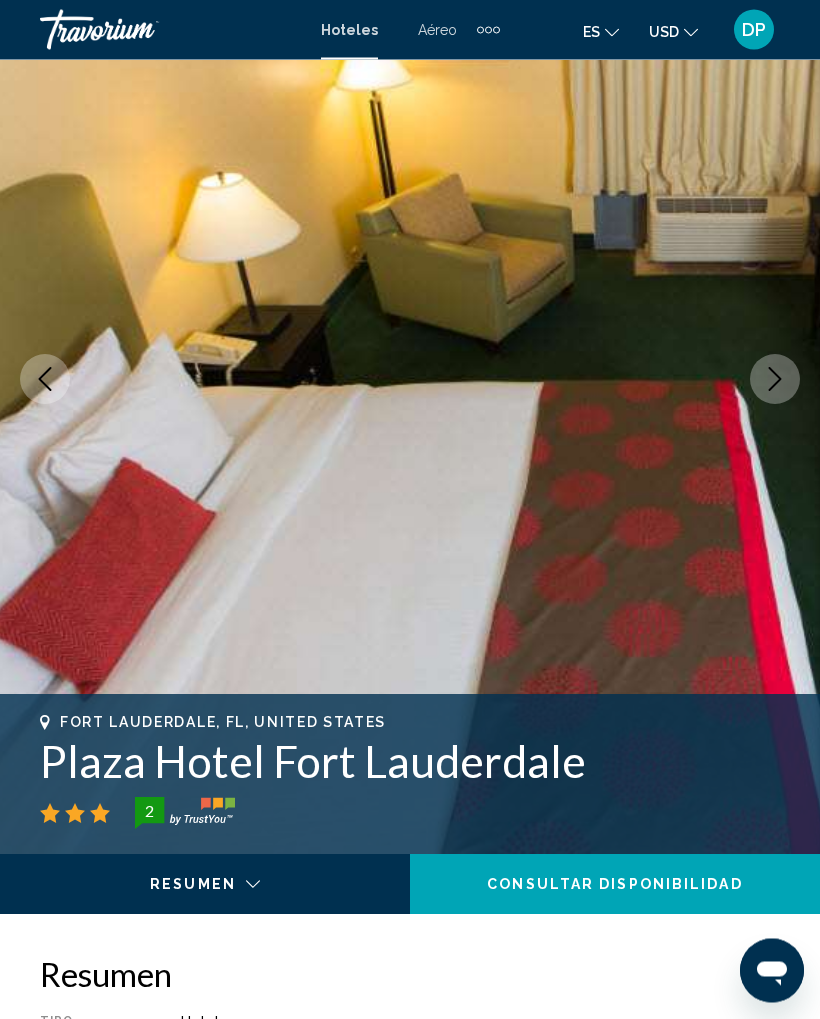 scroll, scrollTop: 0, scrollLeft: 0, axis: both 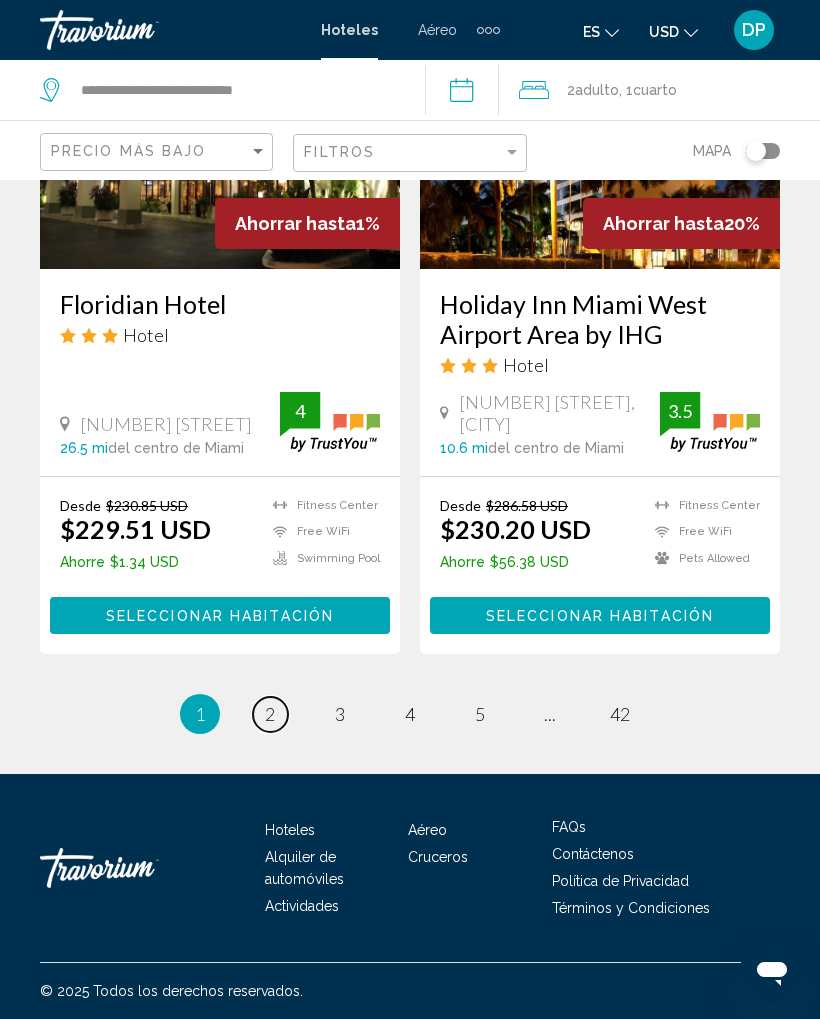 click on "2" at bounding box center [270, 714] 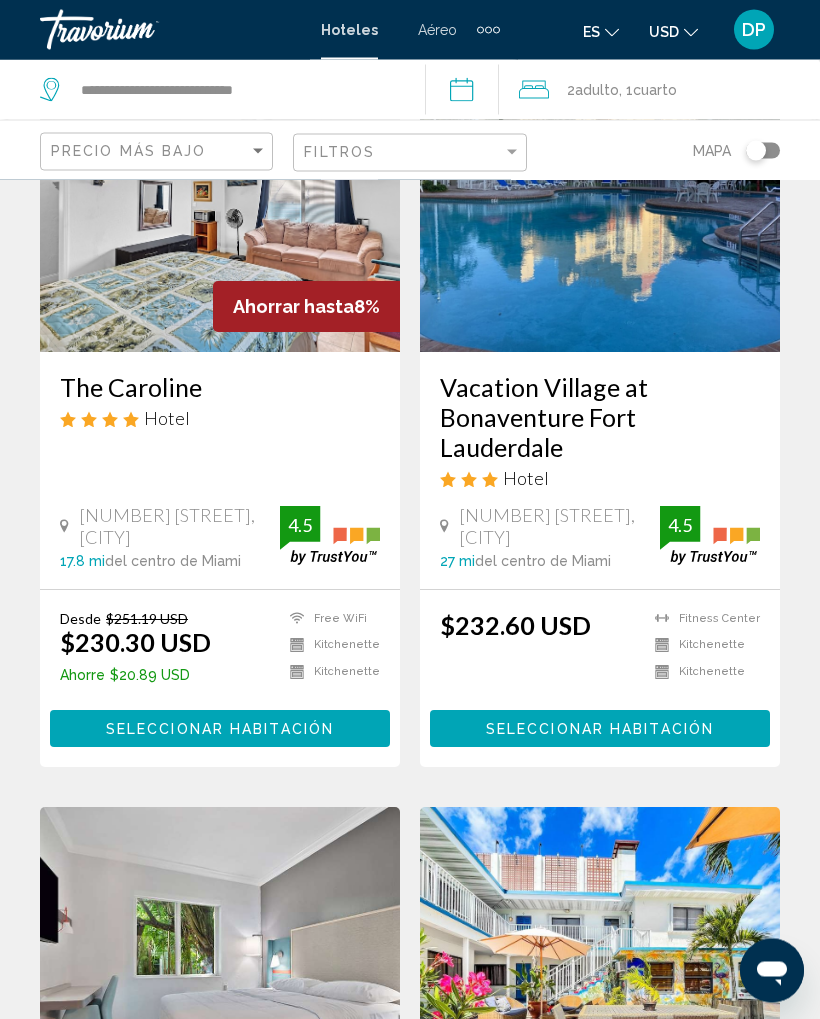 scroll, scrollTop: 0, scrollLeft: 0, axis: both 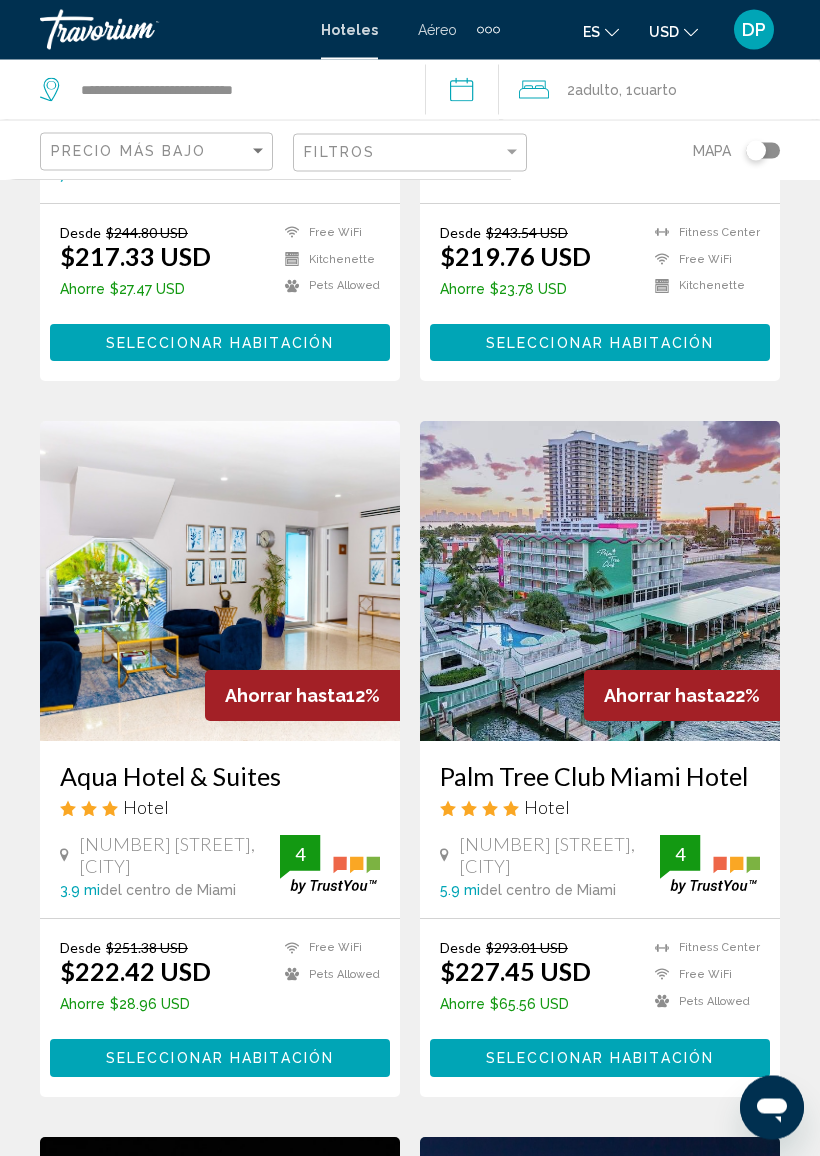 click at bounding box center (220, 582) 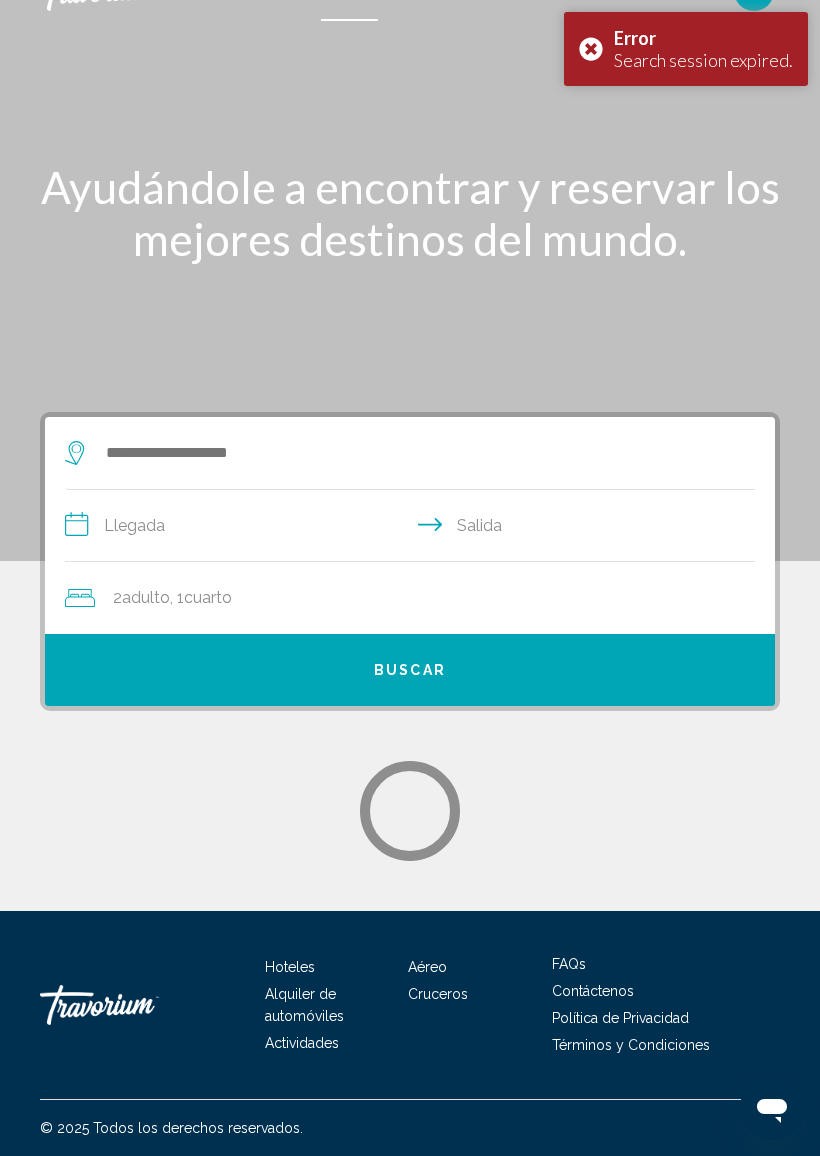 scroll, scrollTop: 0, scrollLeft: 0, axis: both 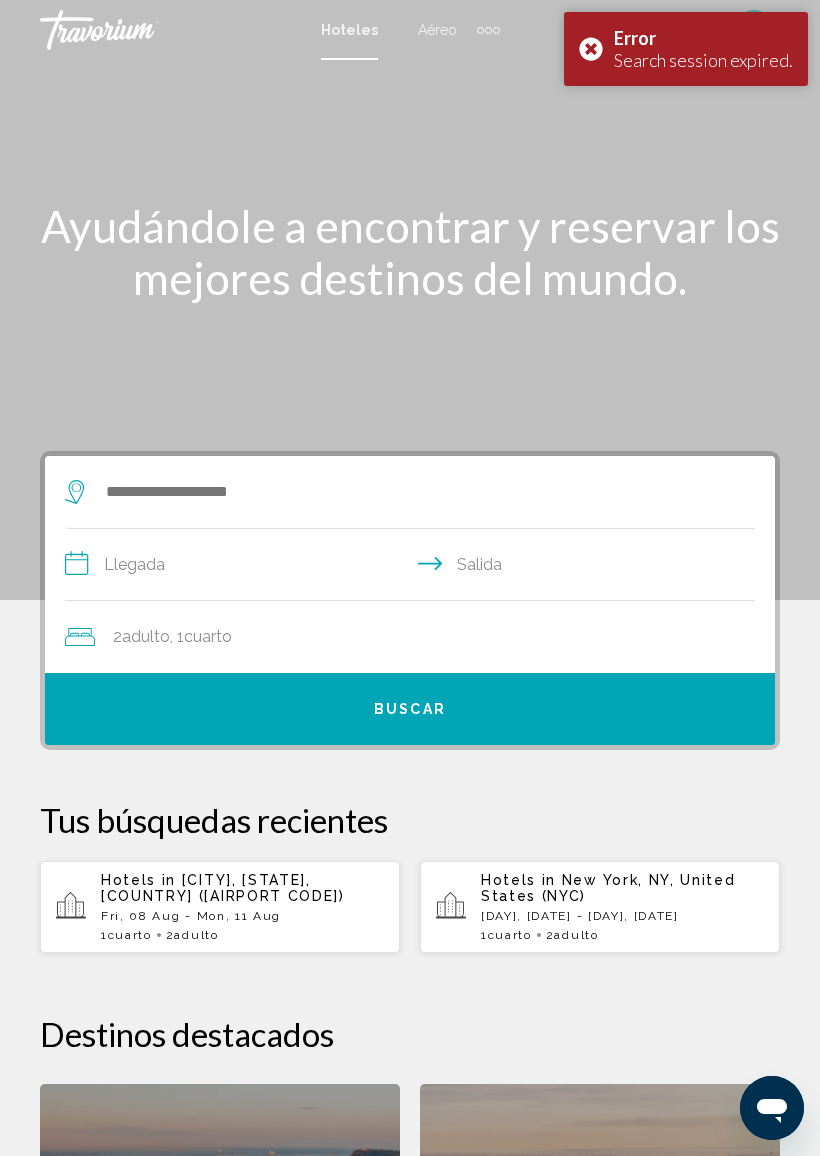click on "Fri, 08 Aug - Mon, 11 Aug" at bounding box center (242, 916) 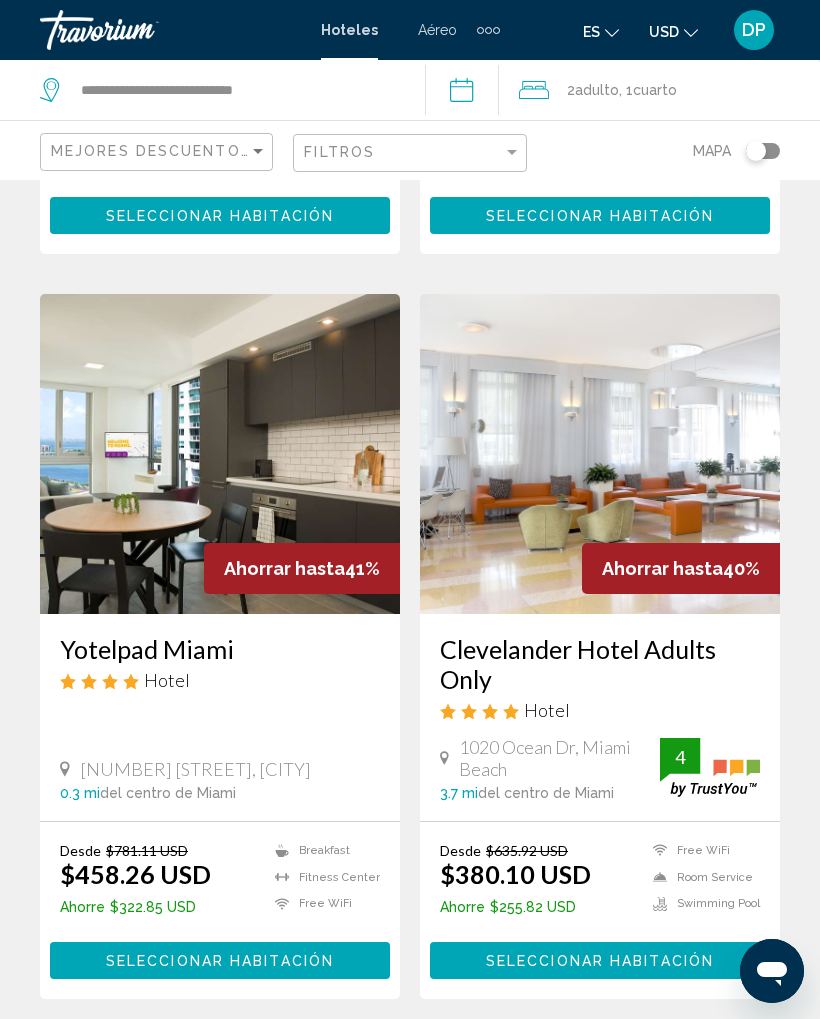 scroll, scrollTop: 2105, scrollLeft: 0, axis: vertical 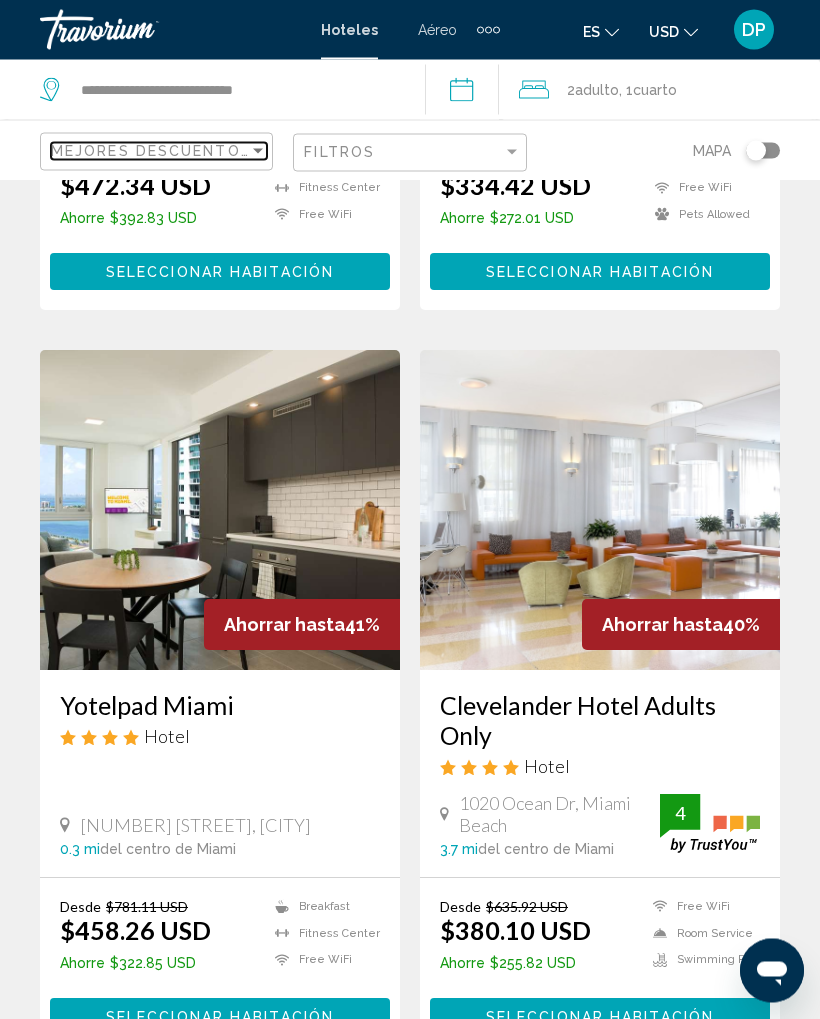 click on "Mejores descuentos" at bounding box center (151, 151) 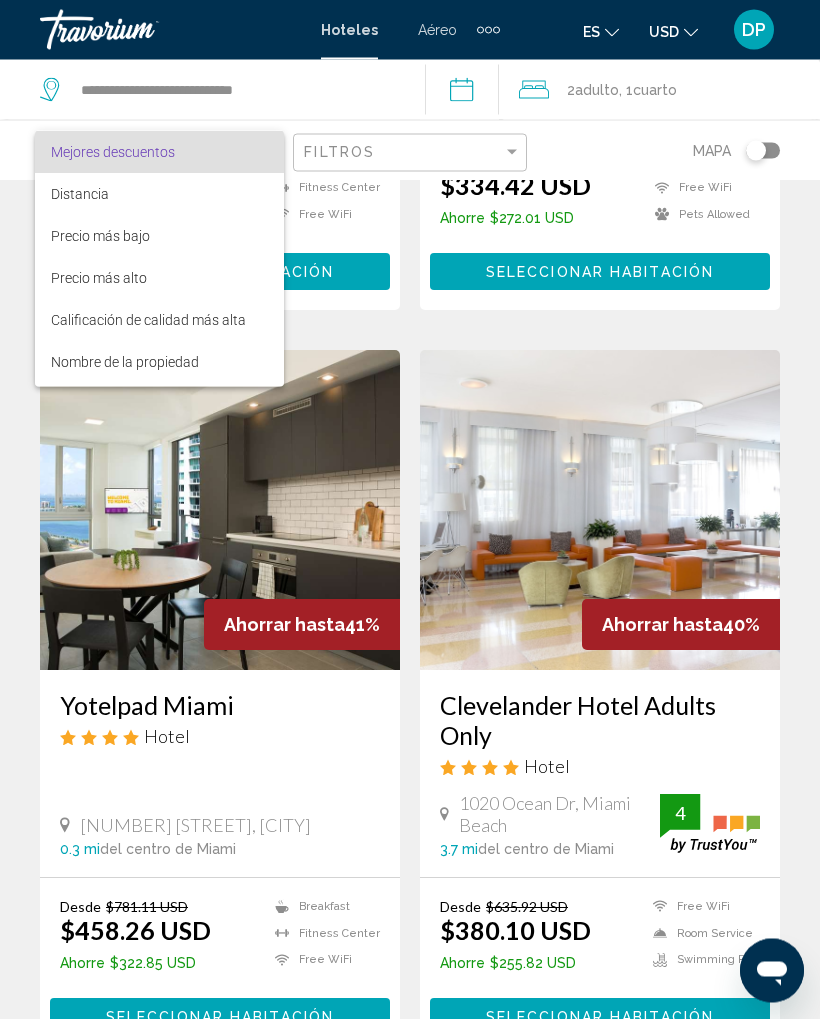 scroll, scrollTop: 2106, scrollLeft: 0, axis: vertical 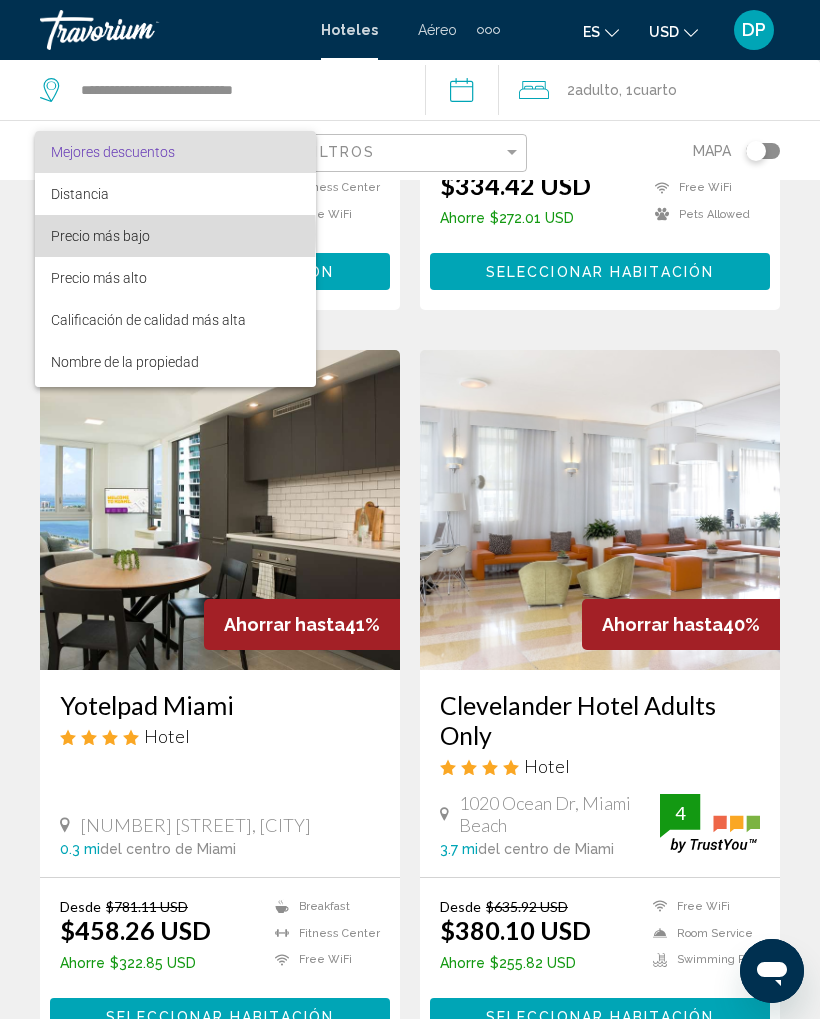 click on "Precio más bajo" at bounding box center (100, 236) 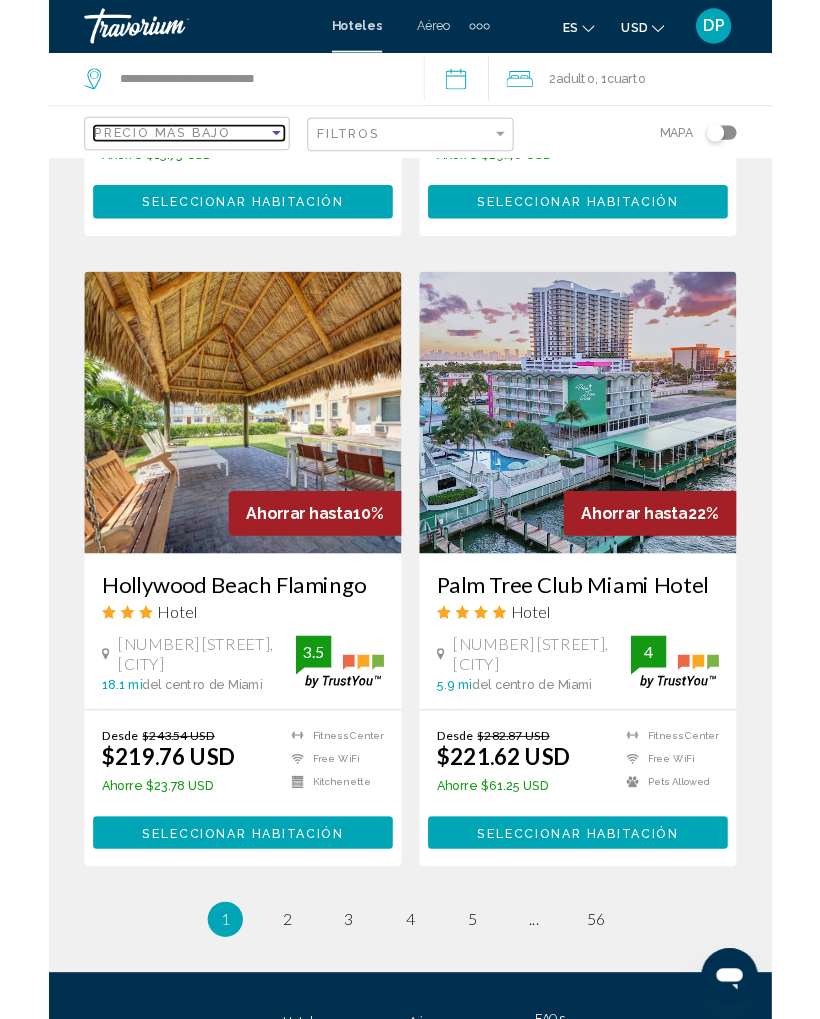 scroll, scrollTop: 3581, scrollLeft: 0, axis: vertical 